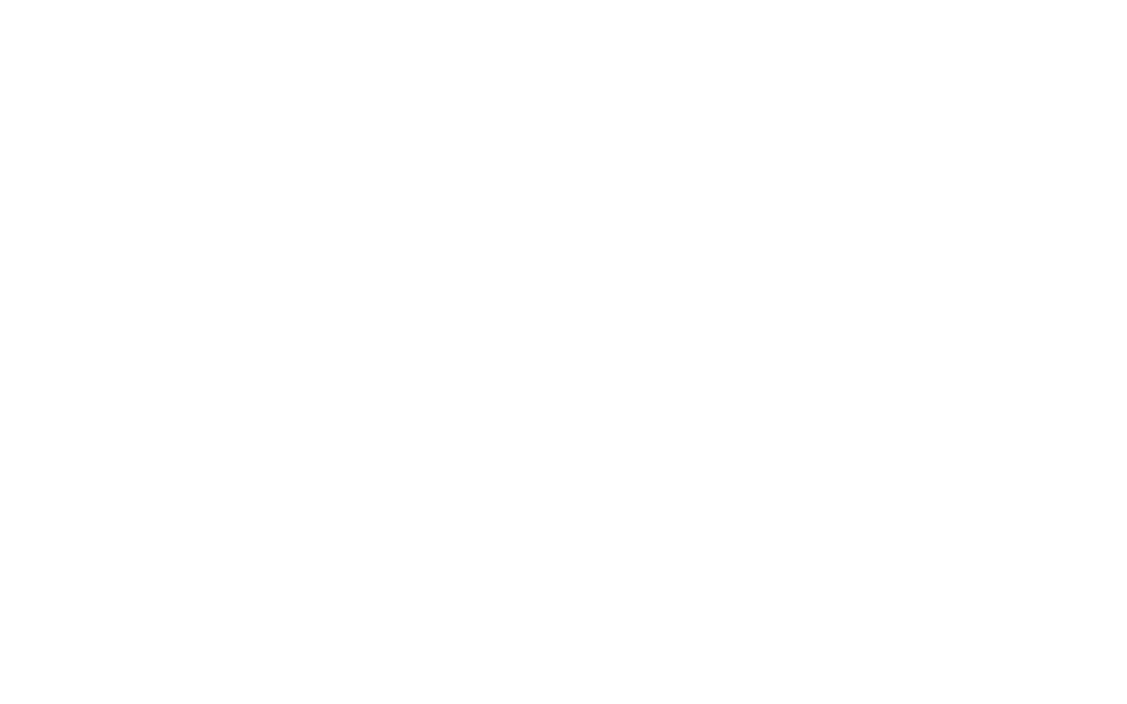 scroll, scrollTop: 0, scrollLeft: 0, axis: both 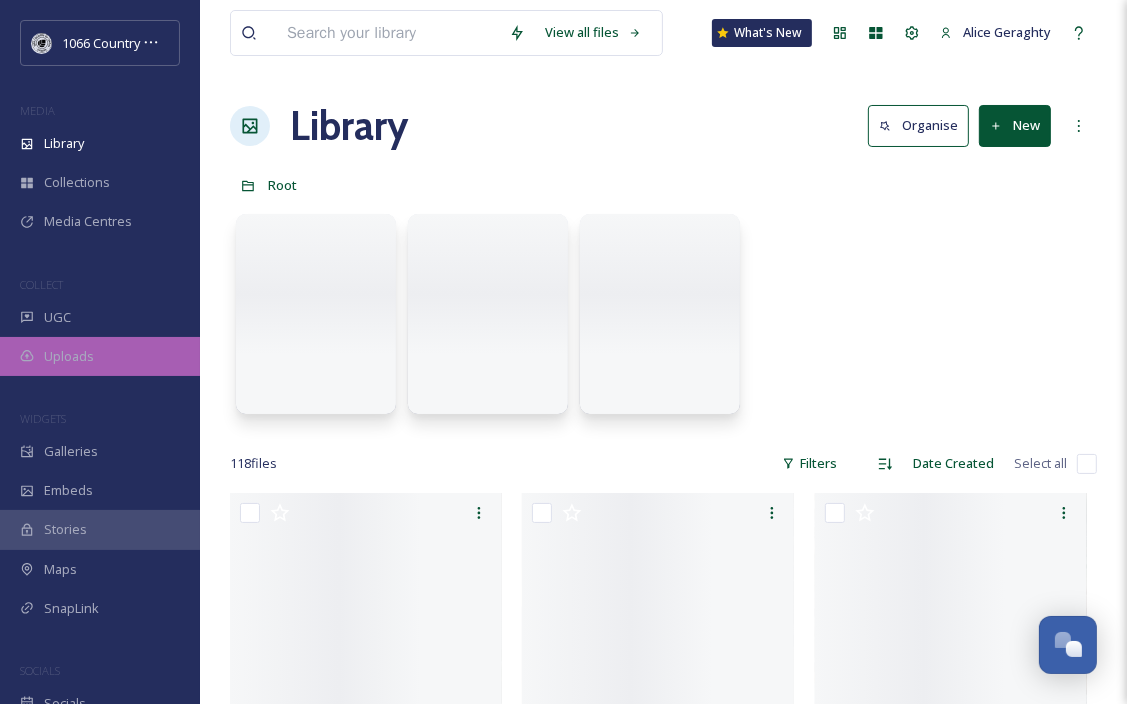 click on "Uploads" at bounding box center [100, 356] 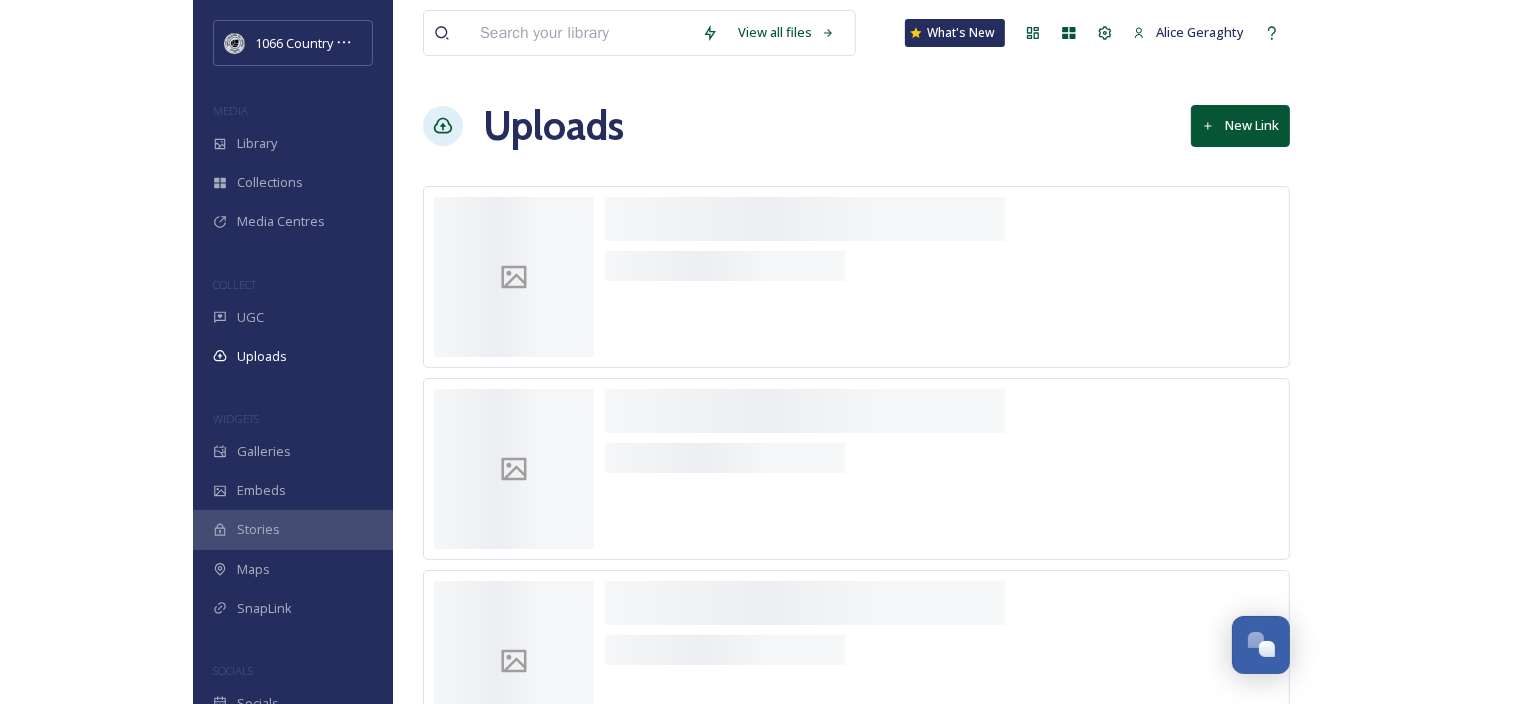 scroll, scrollTop: 2924, scrollLeft: 0, axis: vertical 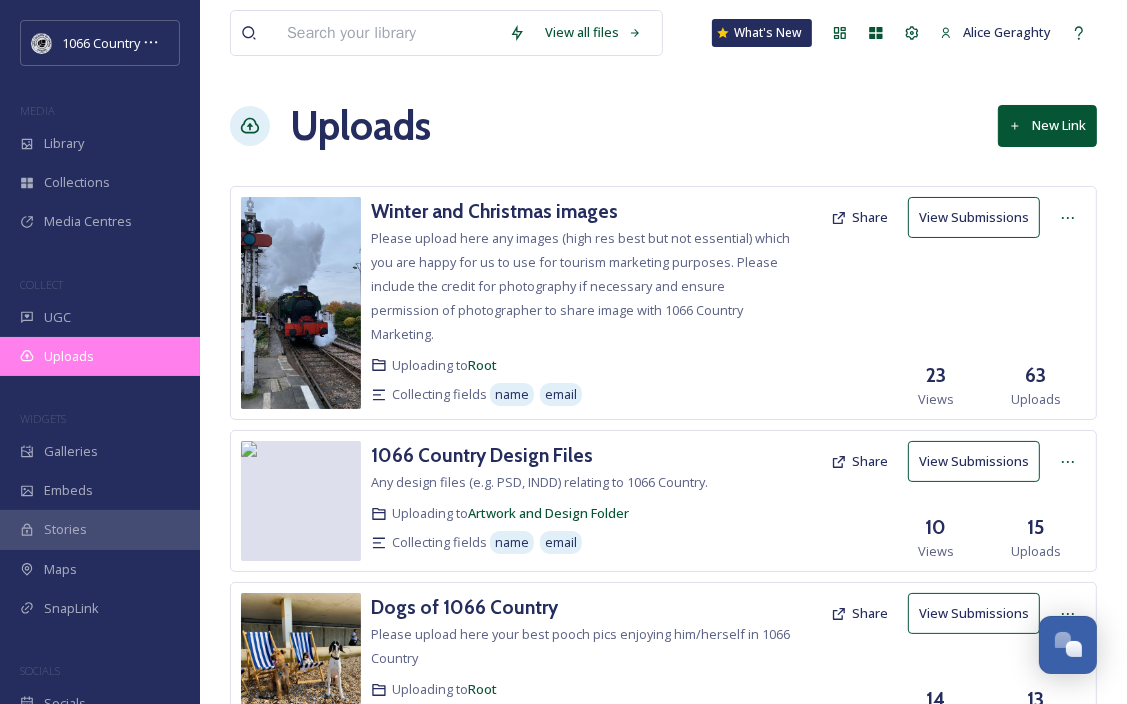 click on "Uploads" at bounding box center [100, 356] 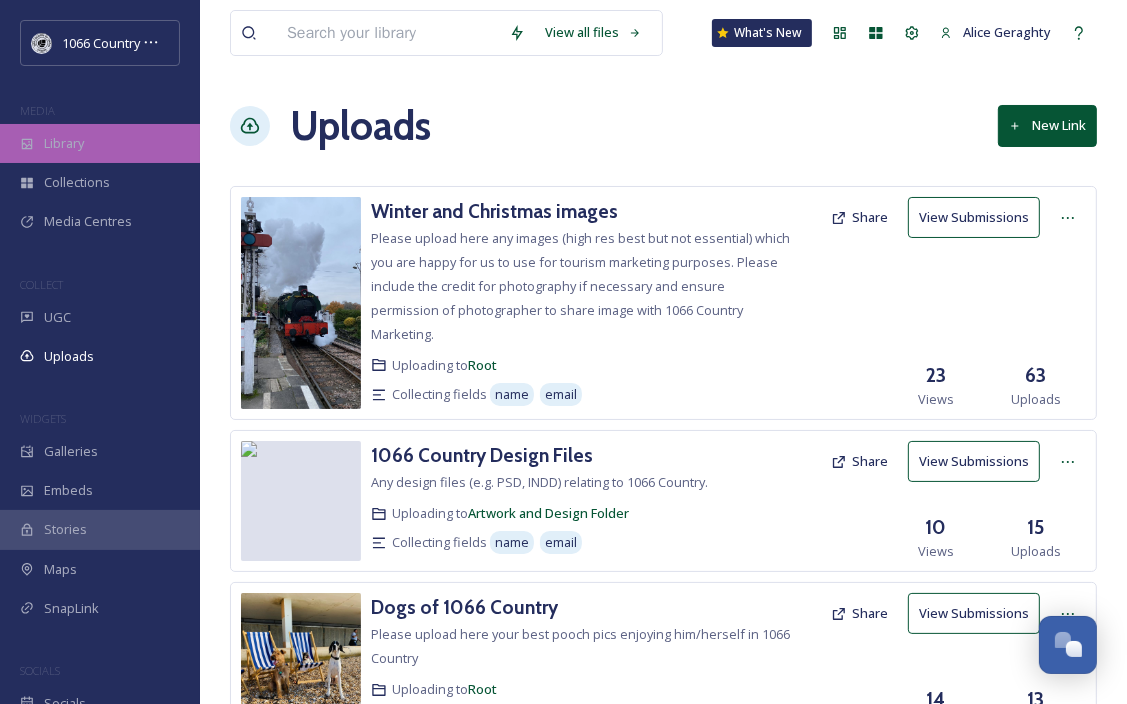 click on "Library" at bounding box center [100, 143] 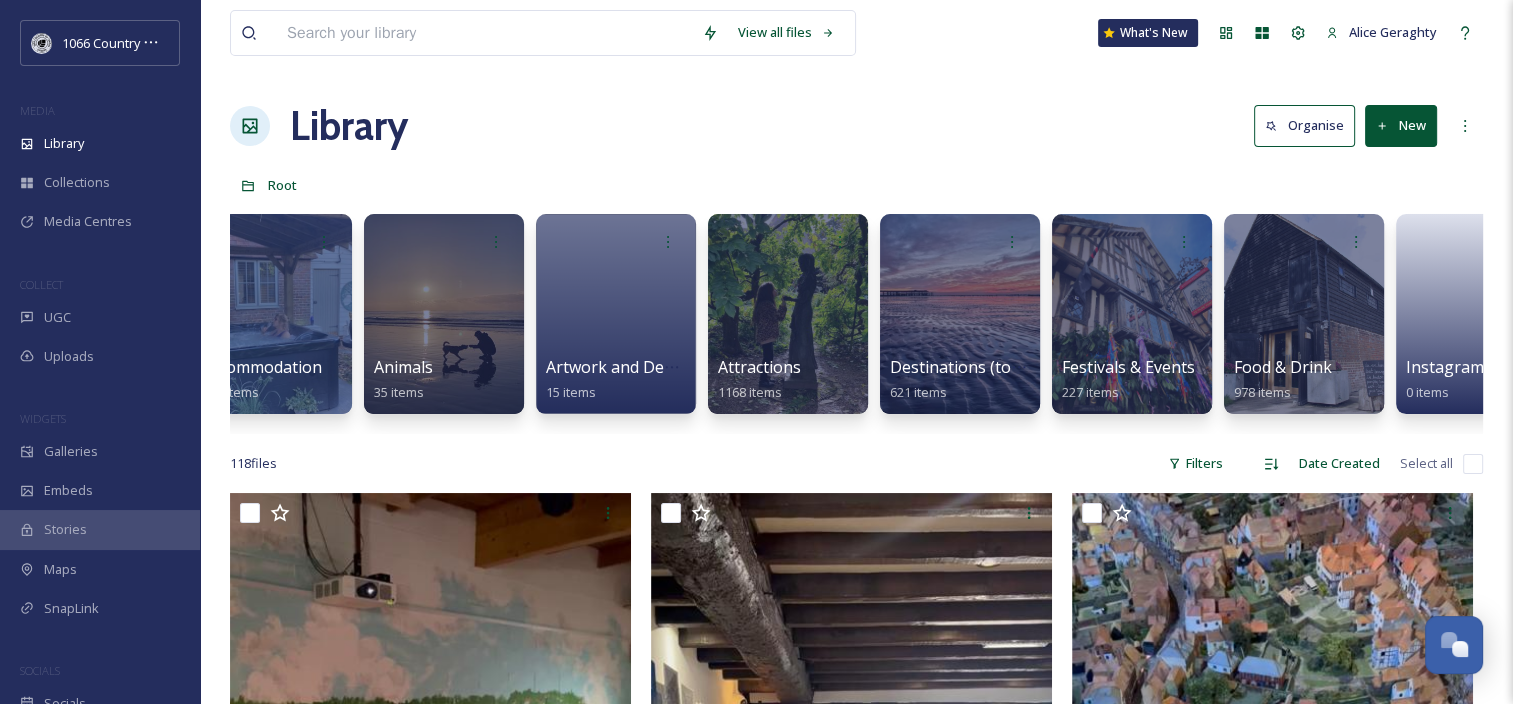 scroll, scrollTop: 0, scrollLeft: 343, axis: horizontal 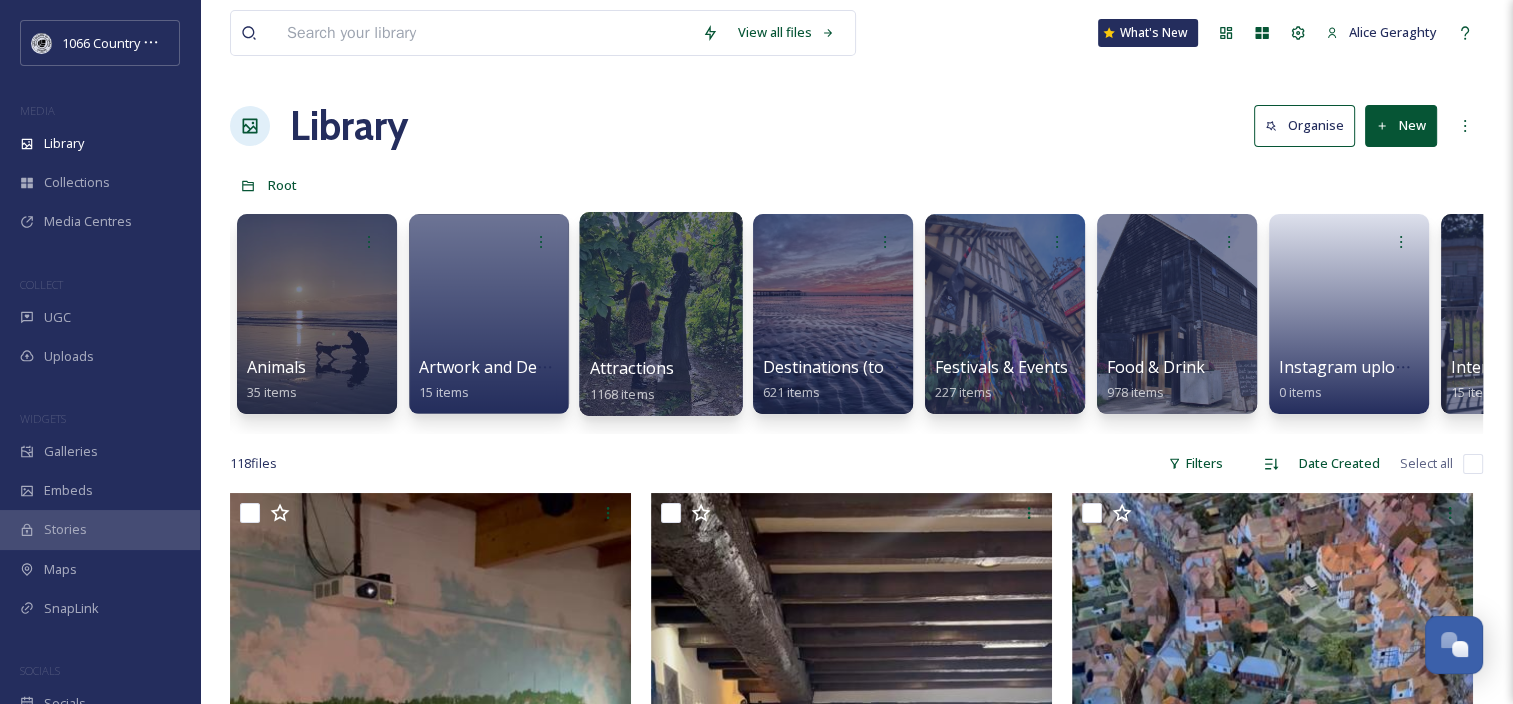 click at bounding box center [660, 314] 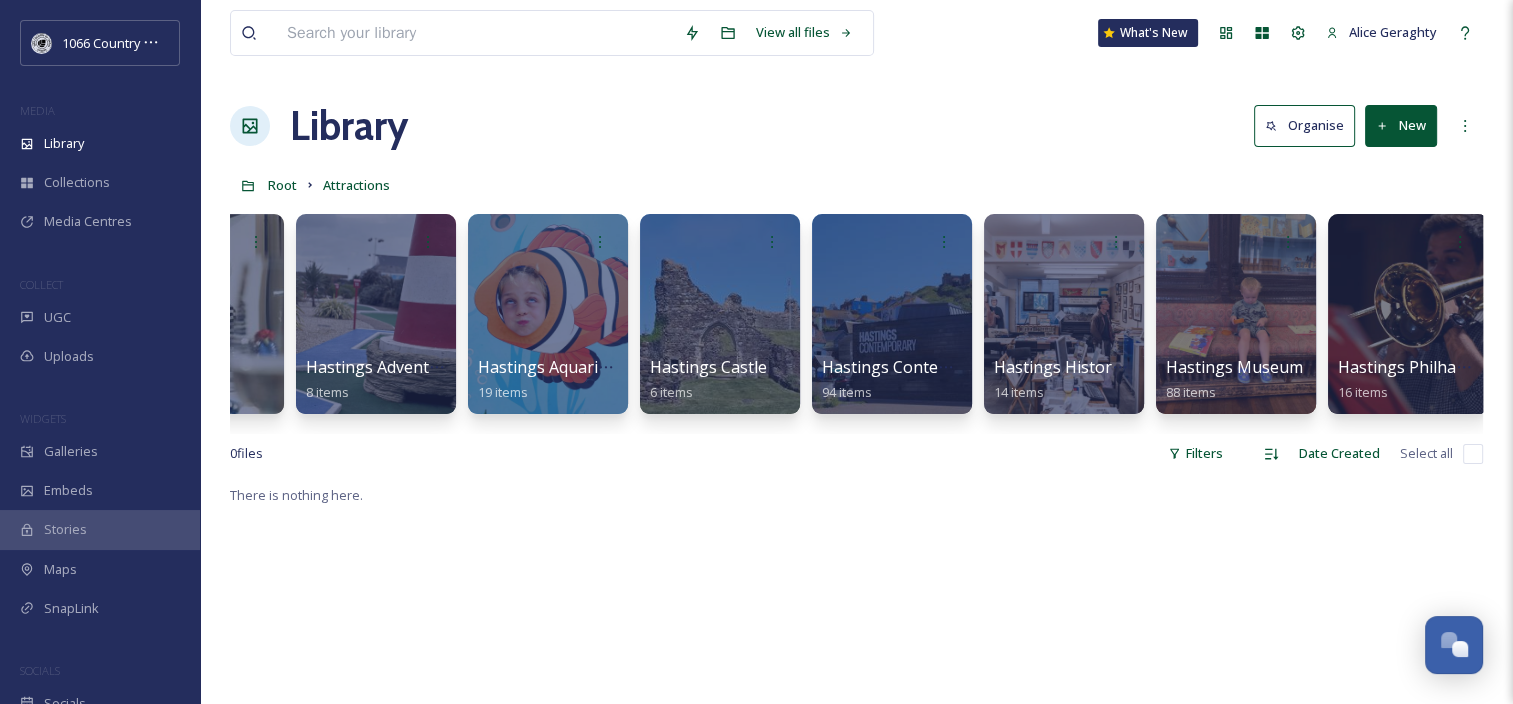 scroll, scrollTop: 0, scrollLeft: 3768, axis: horizontal 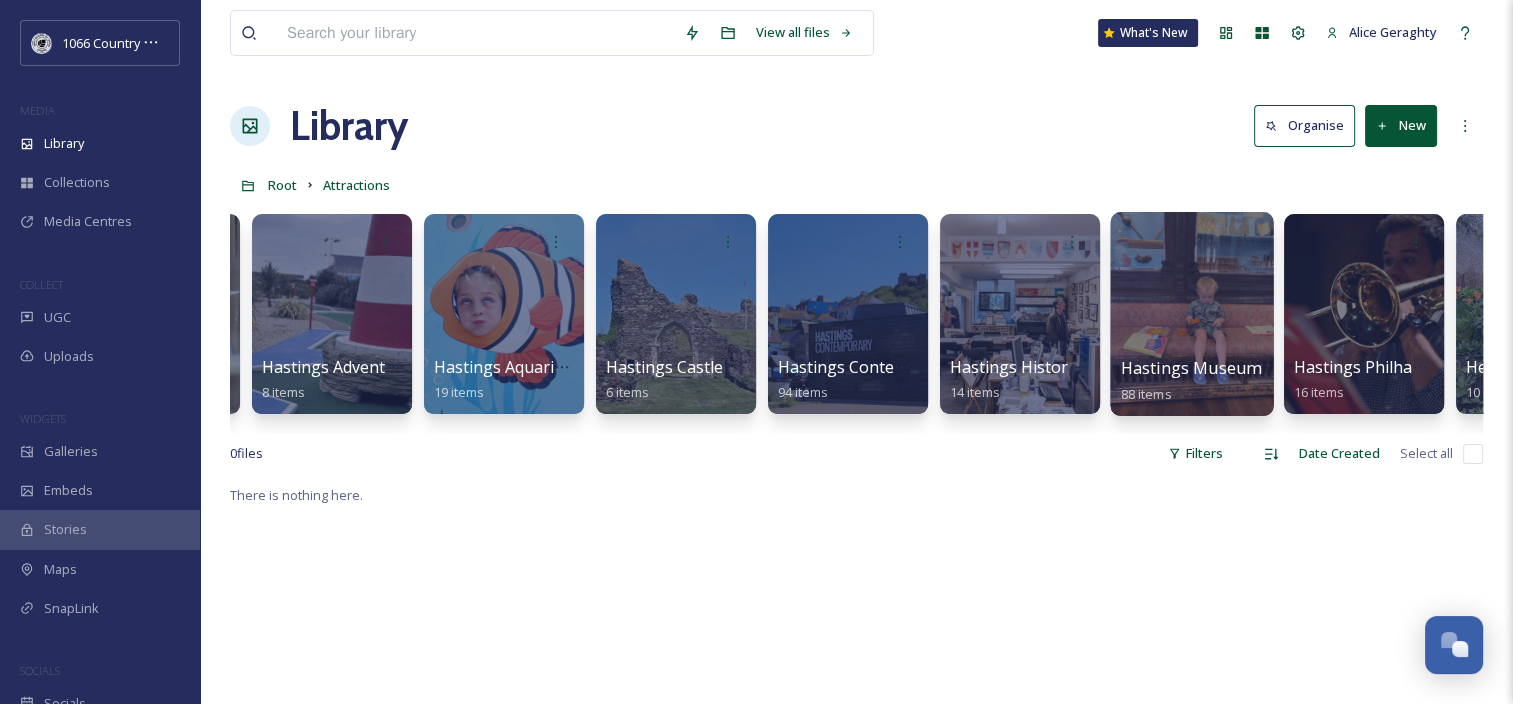 click at bounding box center [1191, 314] 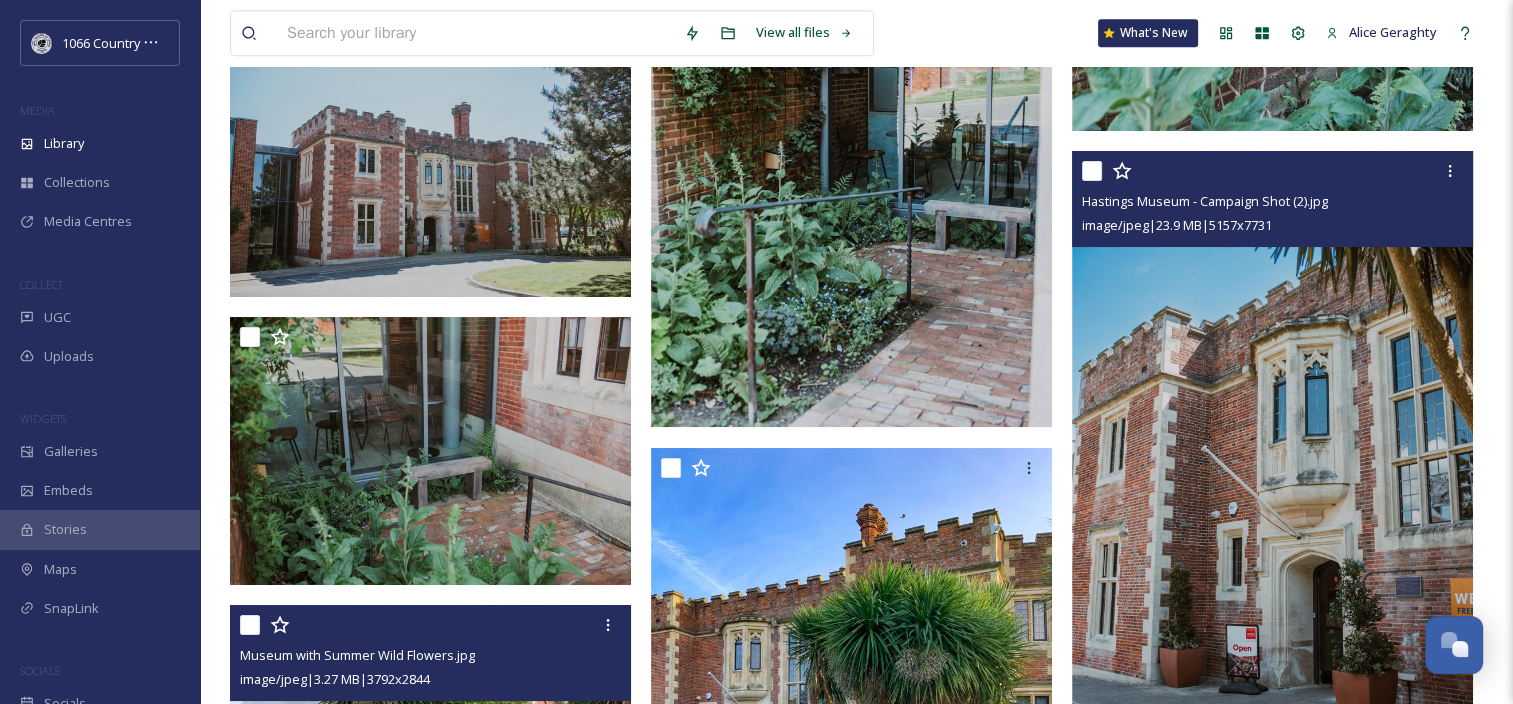 scroll, scrollTop: 9314, scrollLeft: 0, axis: vertical 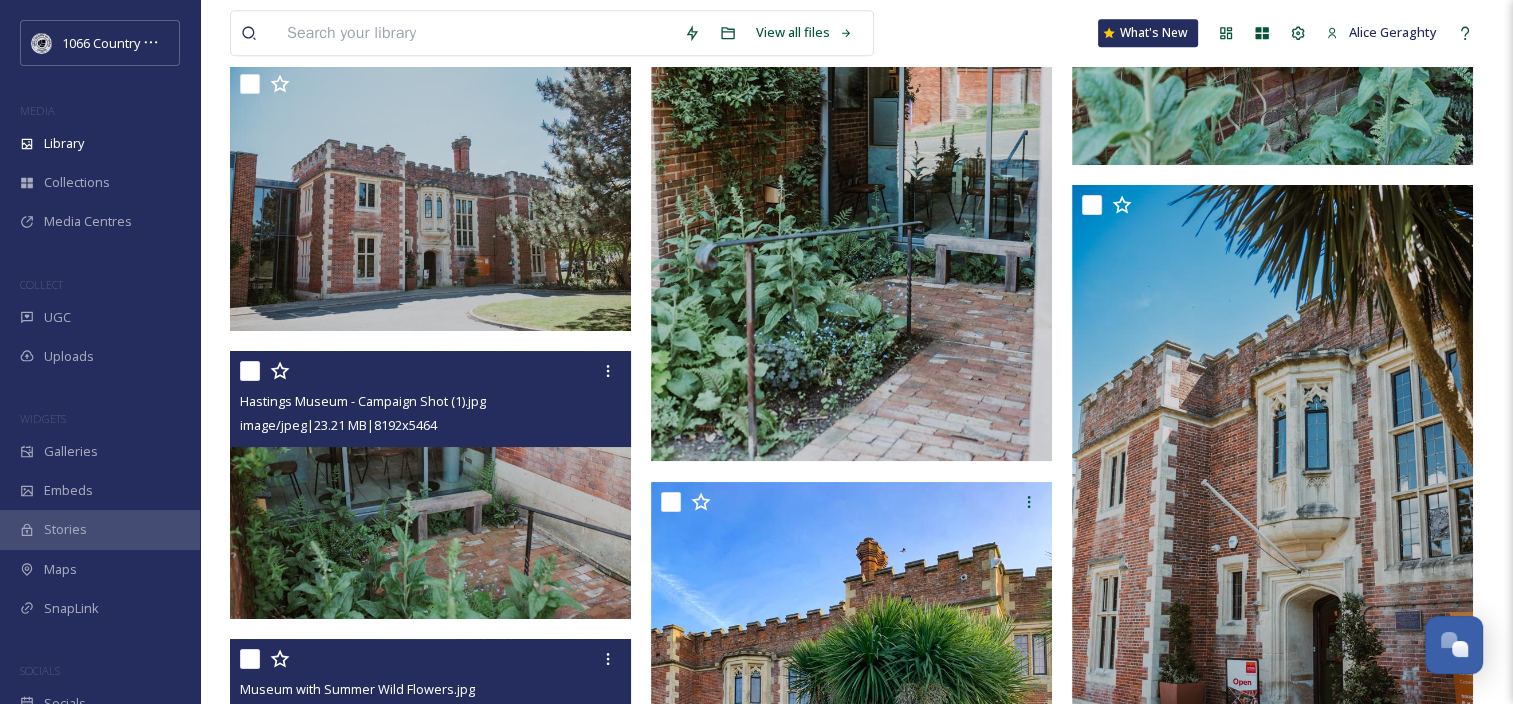 click at bounding box center (430, 485) 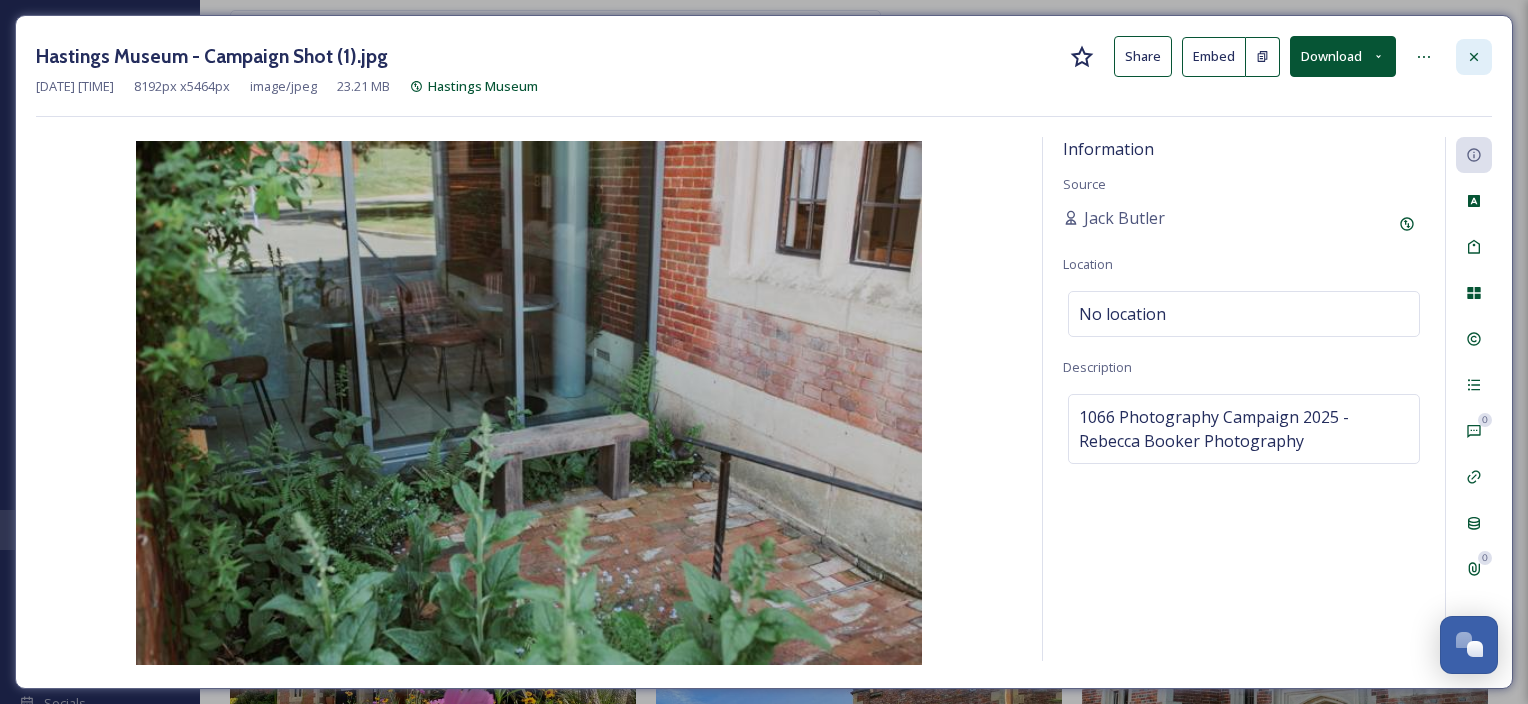 click 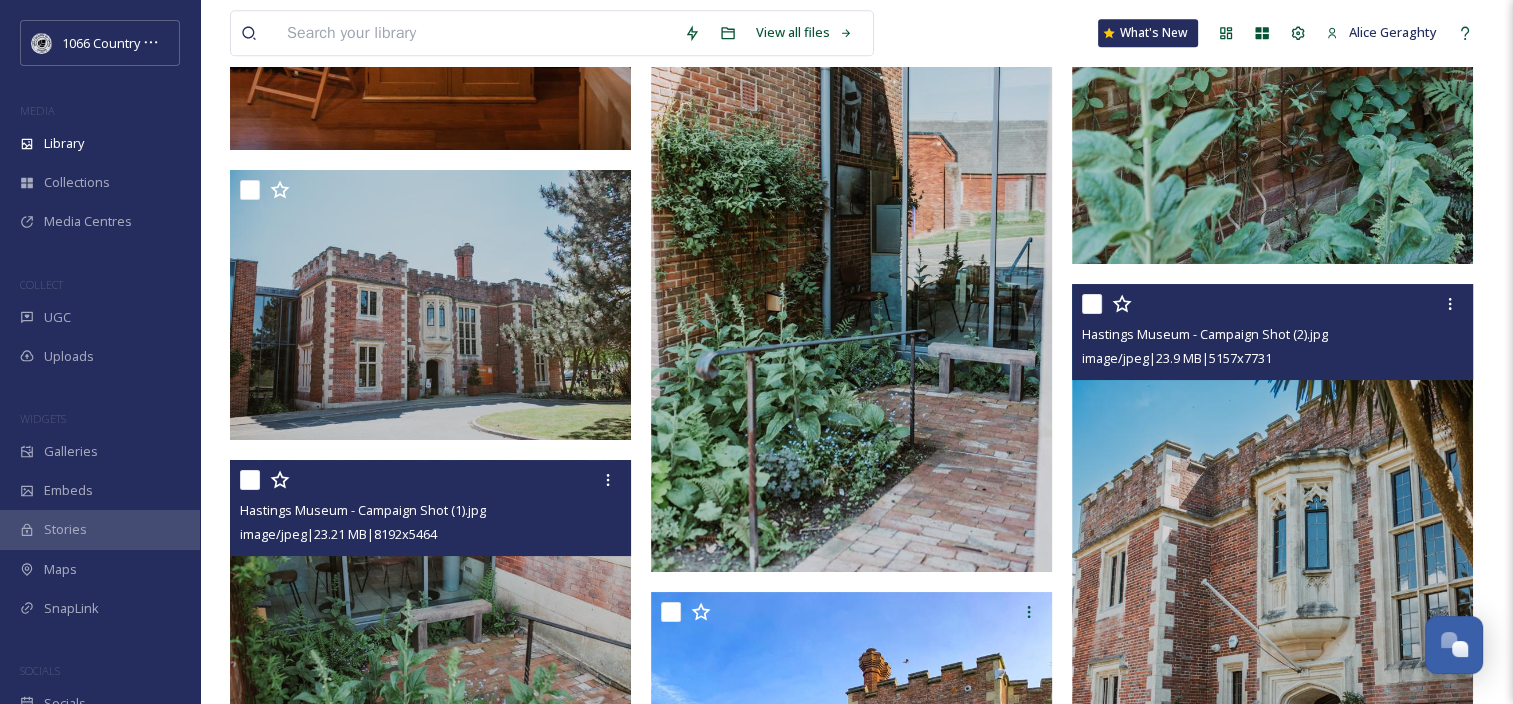 click at bounding box center [1272, 585] 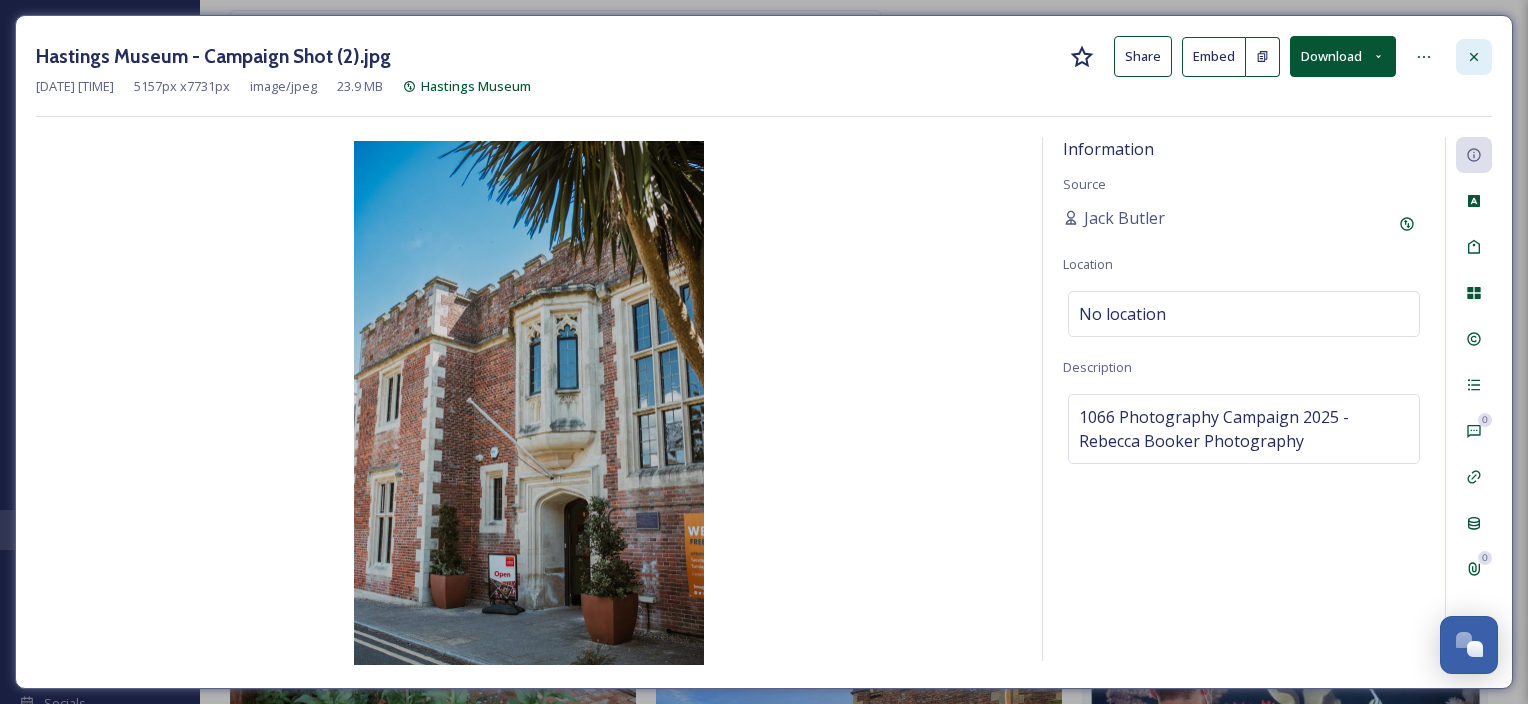 click 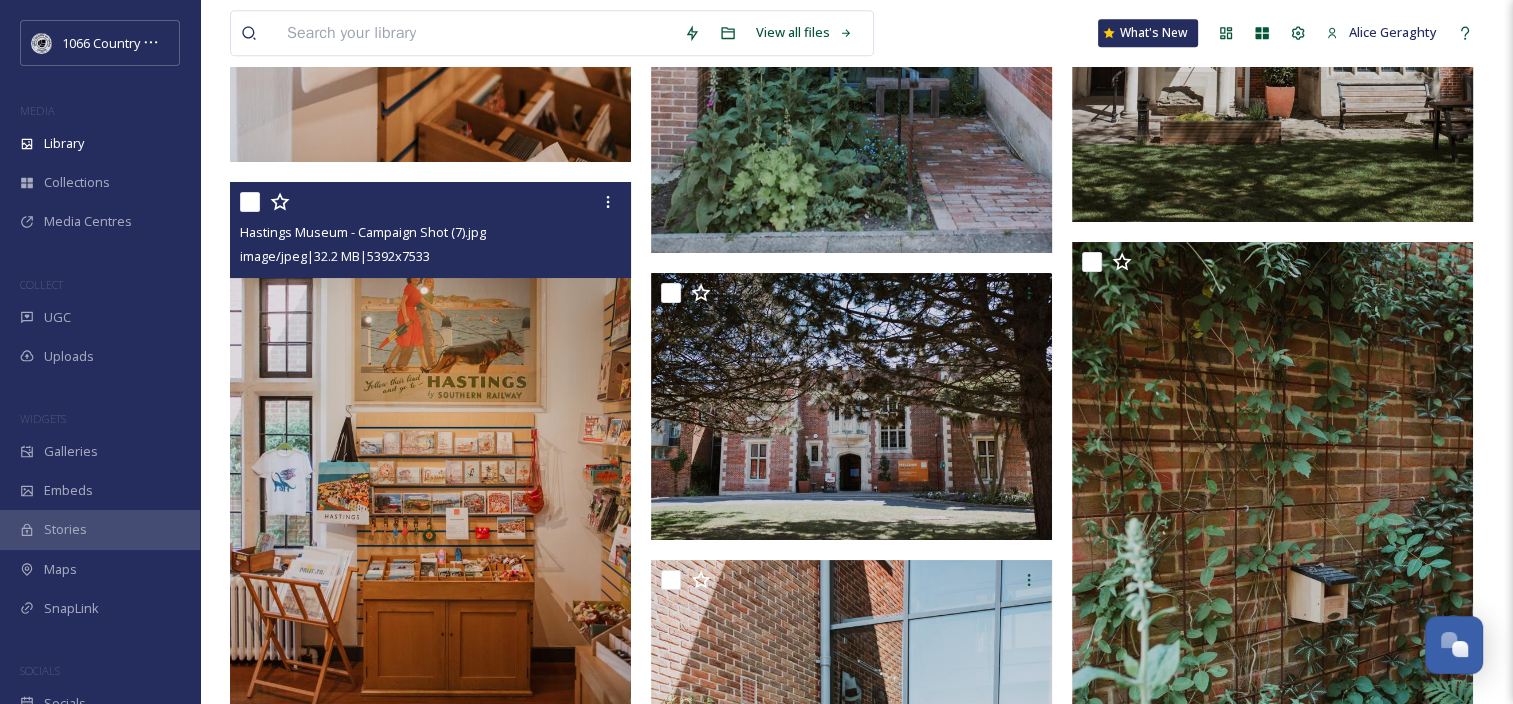 scroll, scrollTop: 8214, scrollLeft: 0, axis: vertical 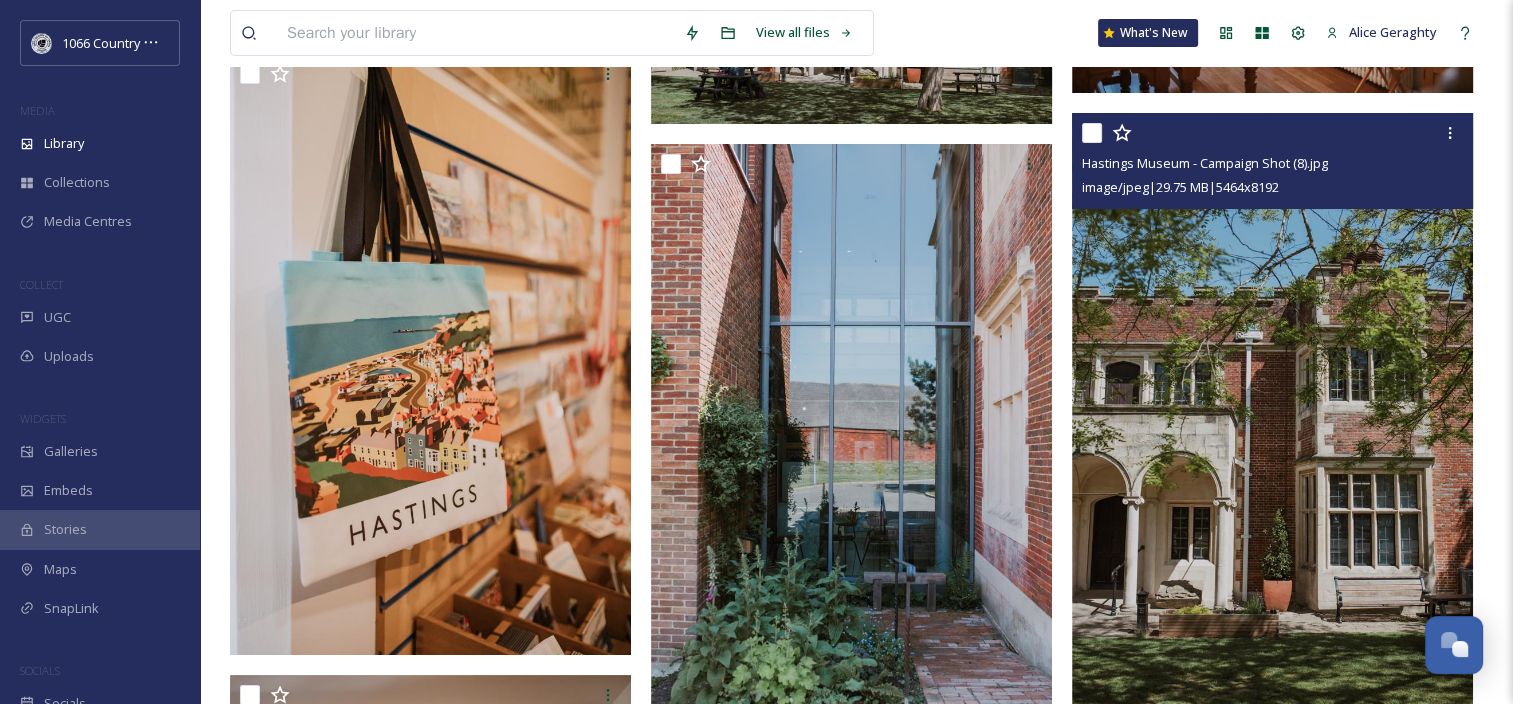 click at bounding box center [1272, 413] 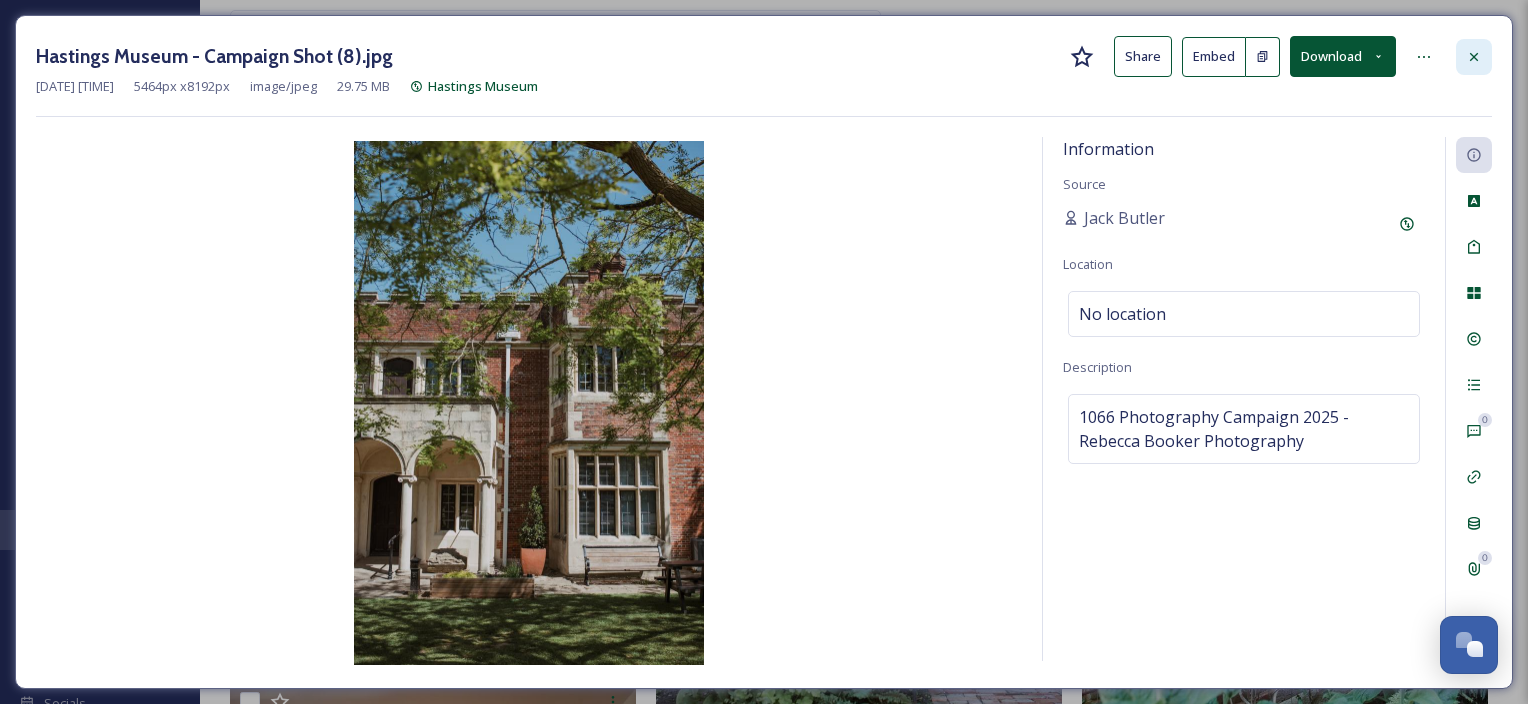 click 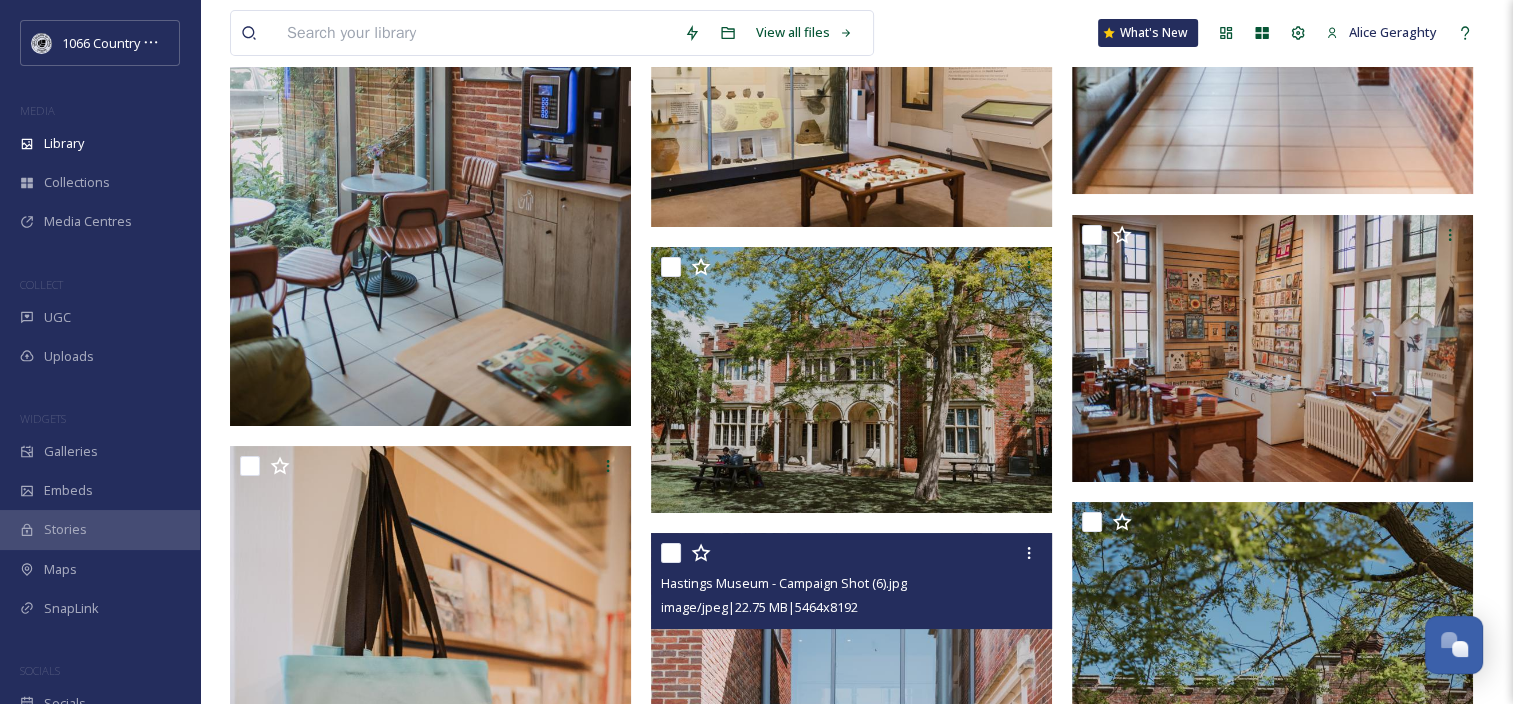 scroll, scrollTop: 7714, scrollLeft: 0, axis: vertical 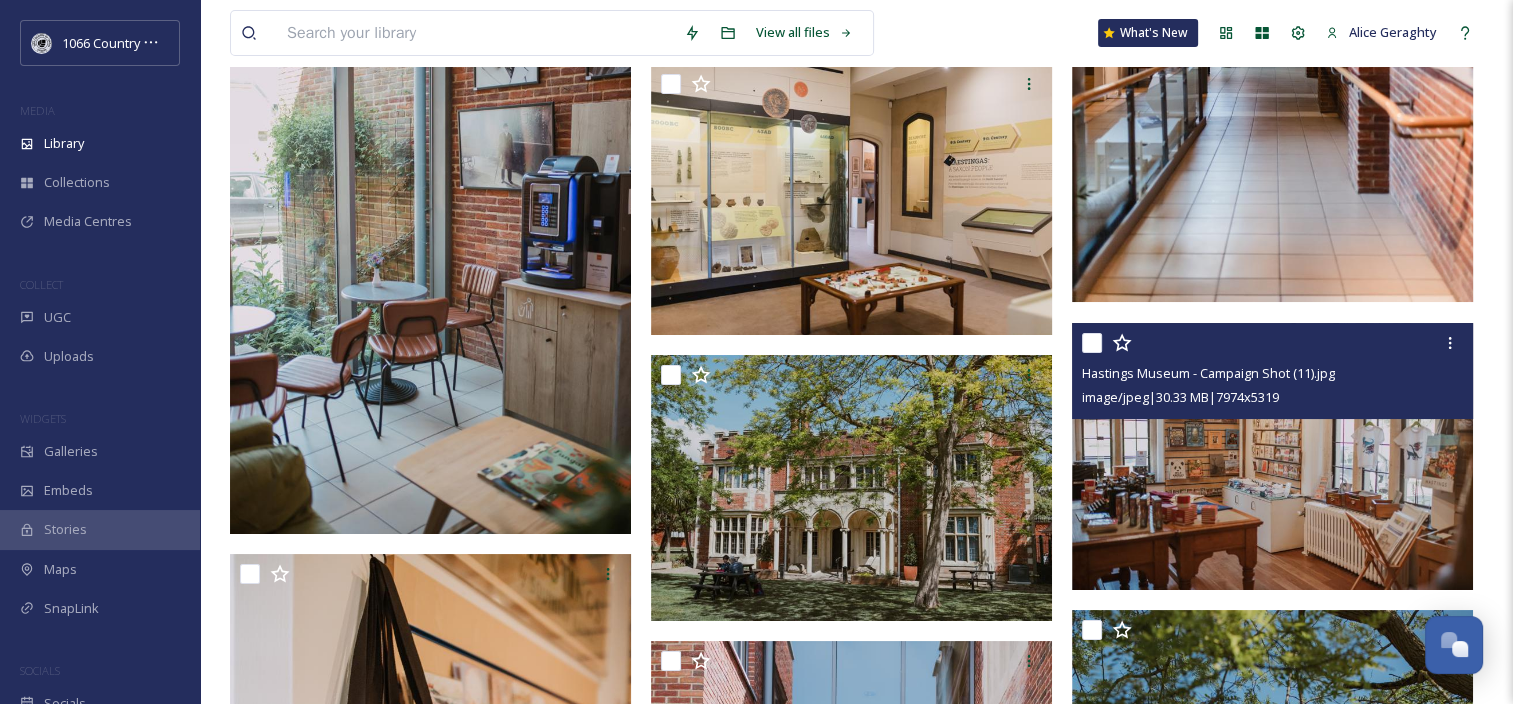click at bounding box center [1272, 457] 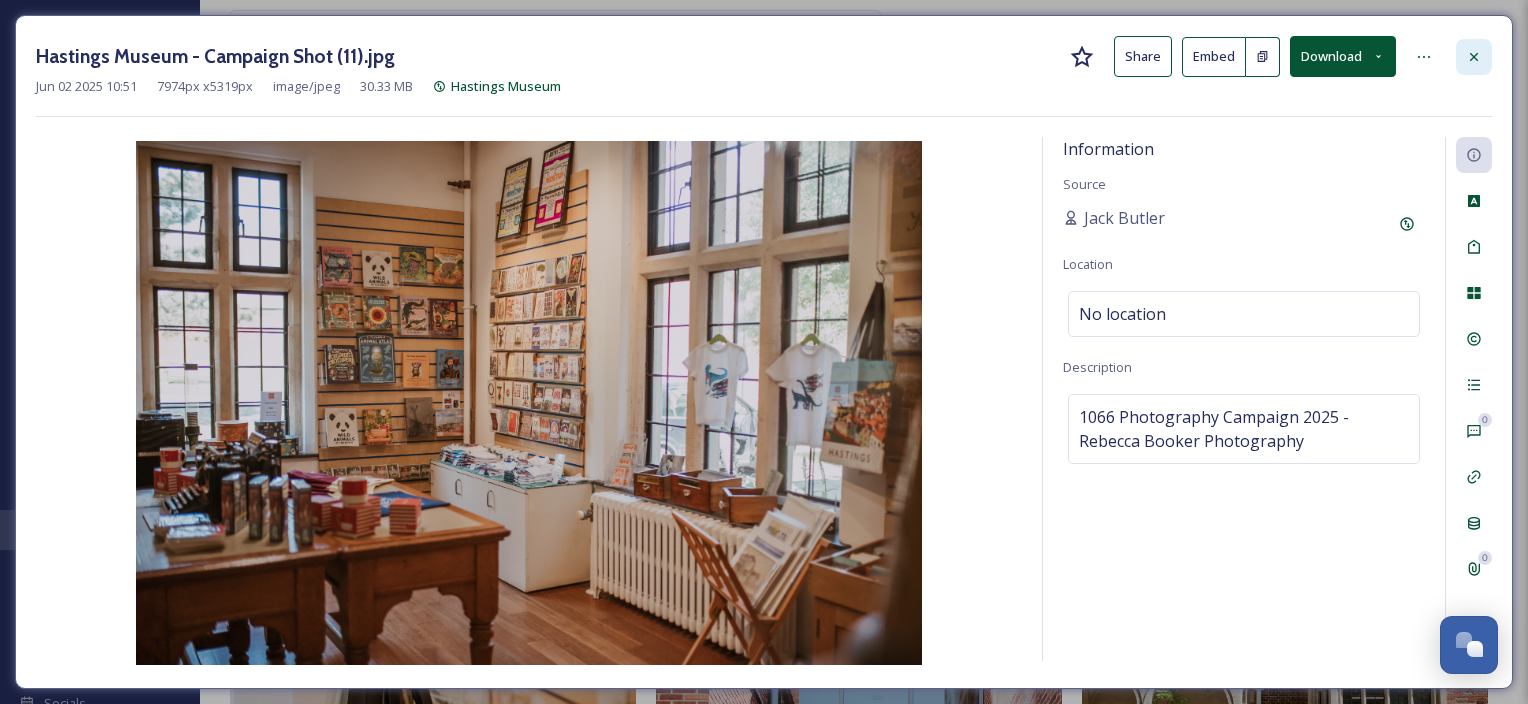click at bounding box center (1474, 57) 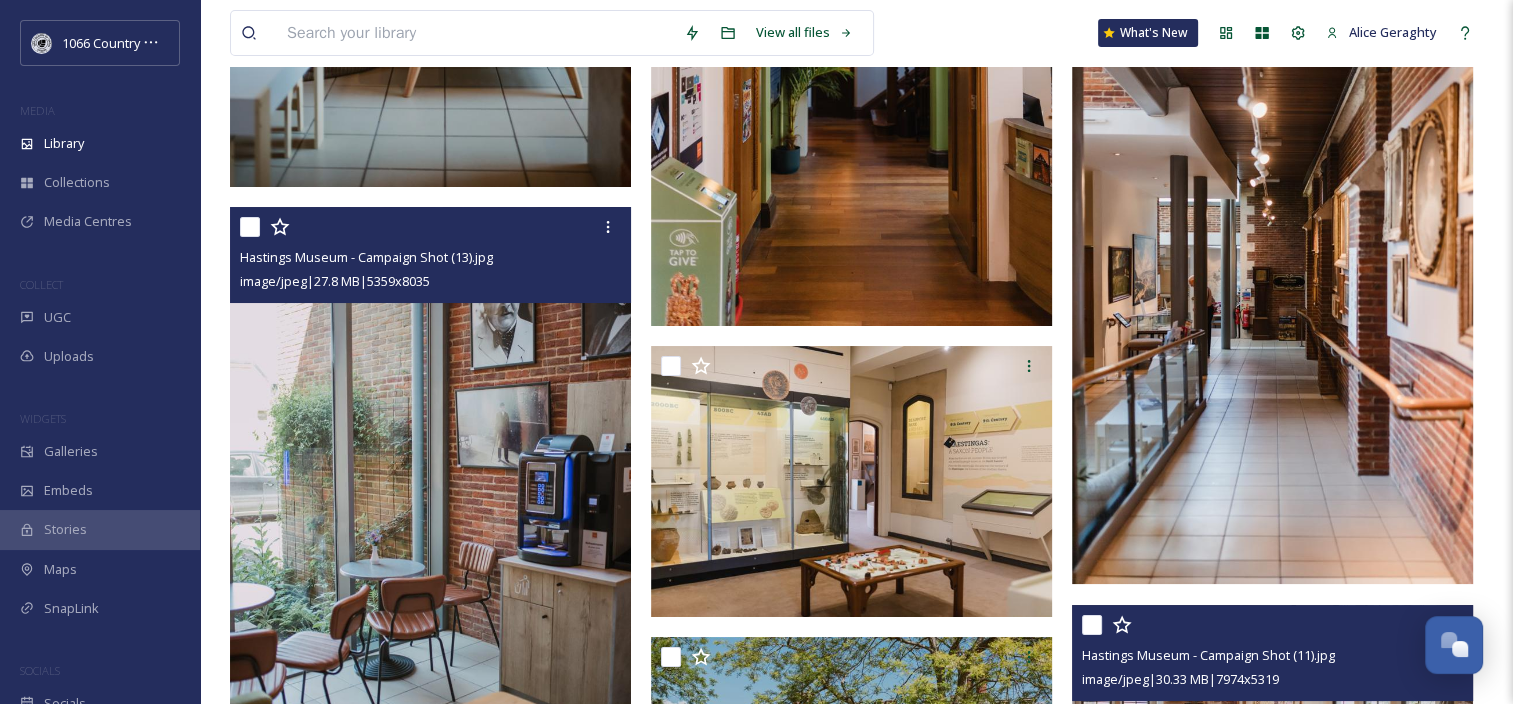 scroll, scrollTop: 7414, scrollLeft: 0, axis: vertical 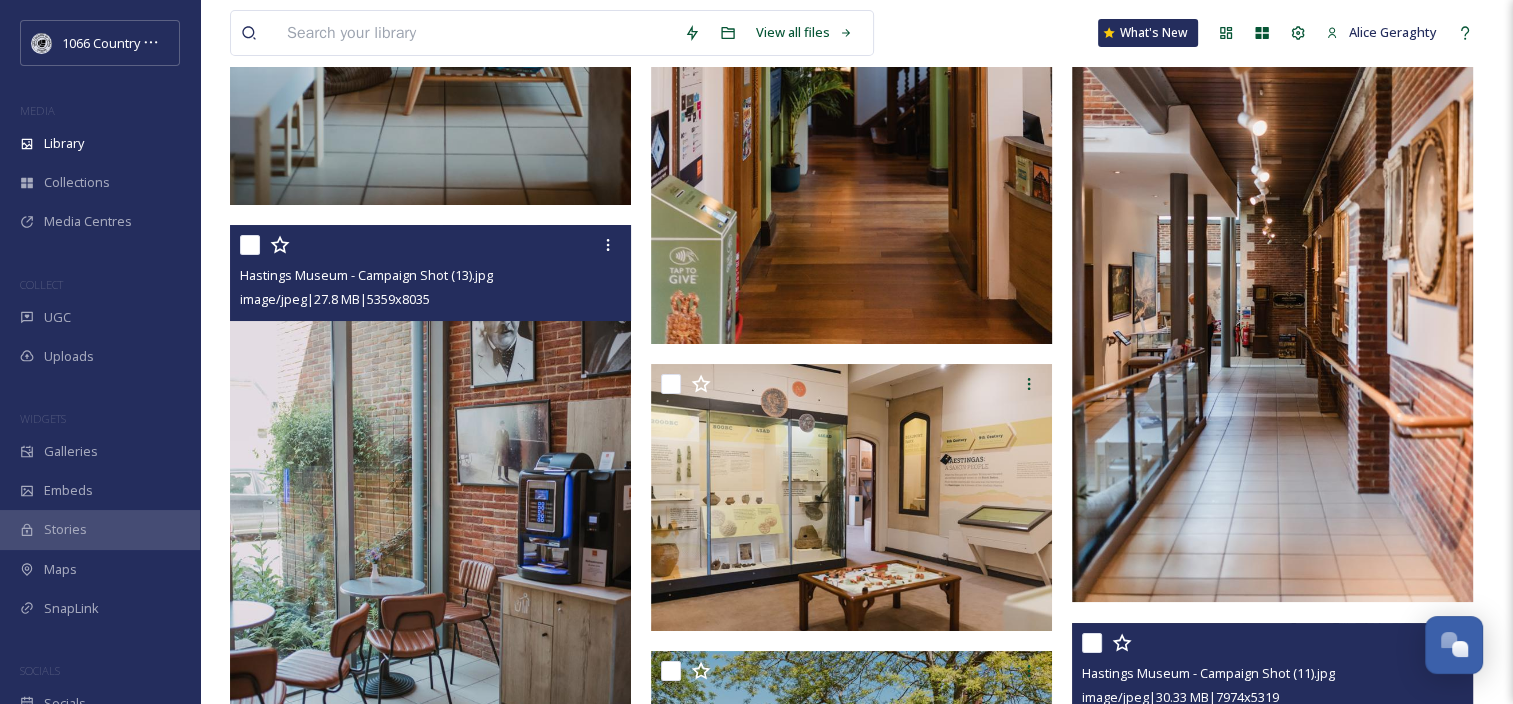 click at bounding box center (430, 525) 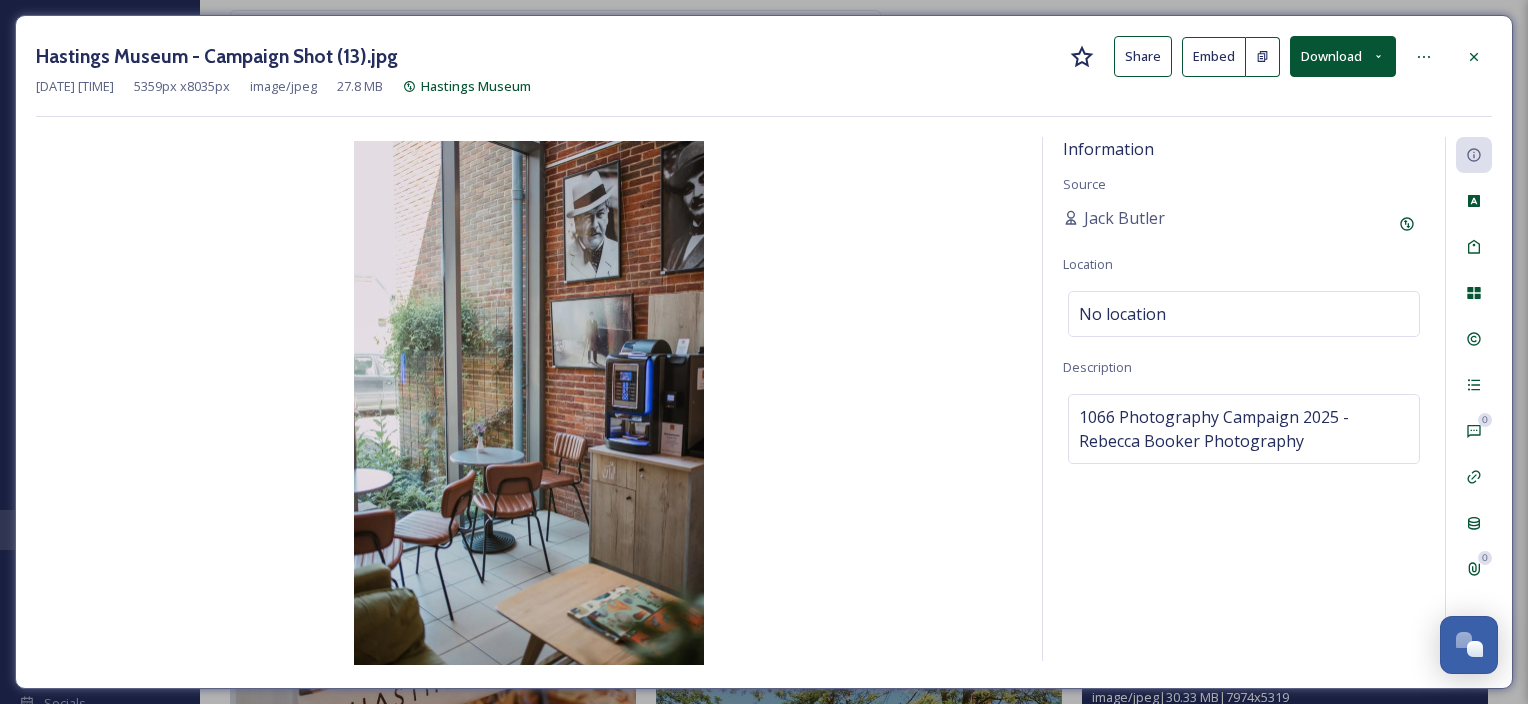 click at bounding box center [1474, 57] 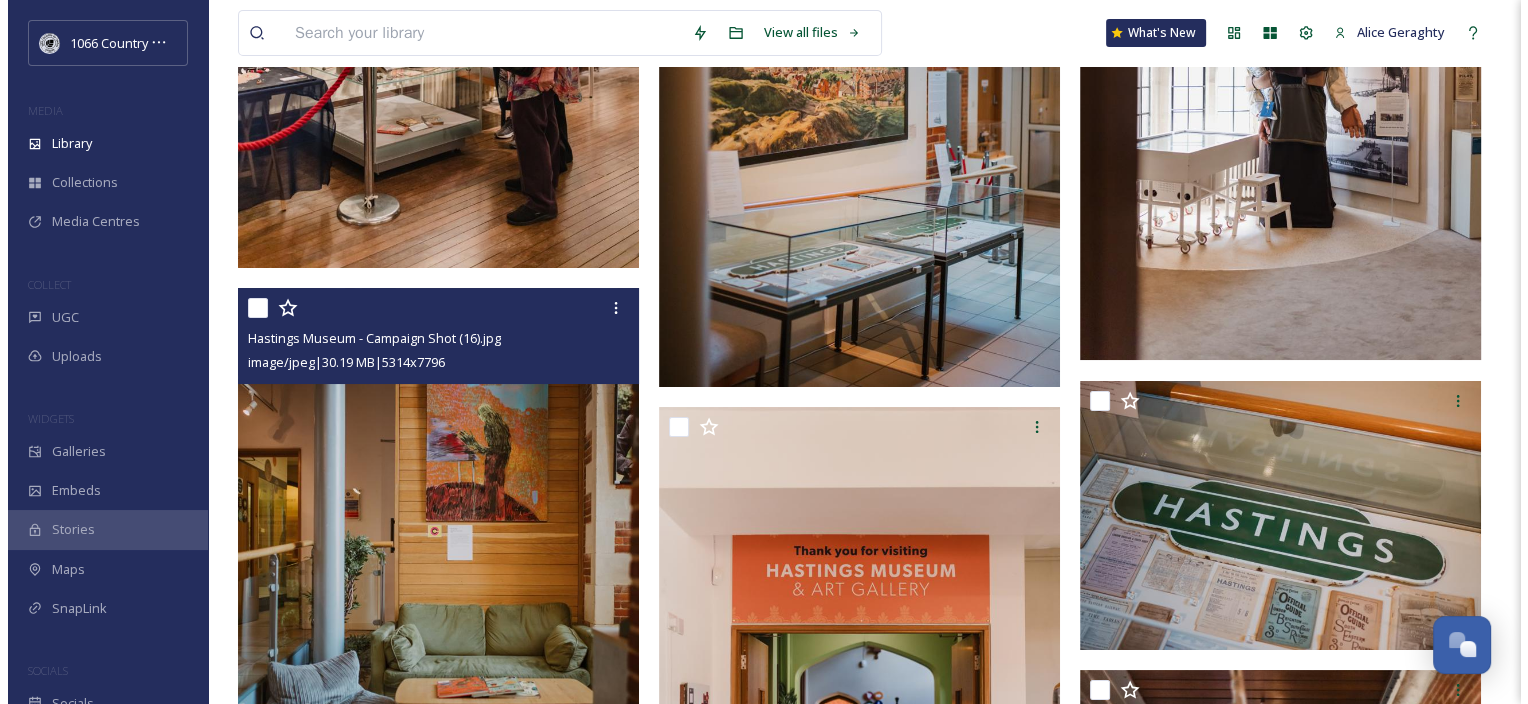 scroll, scrollTop: 6714, scrollLeft: 0, axis: vertical 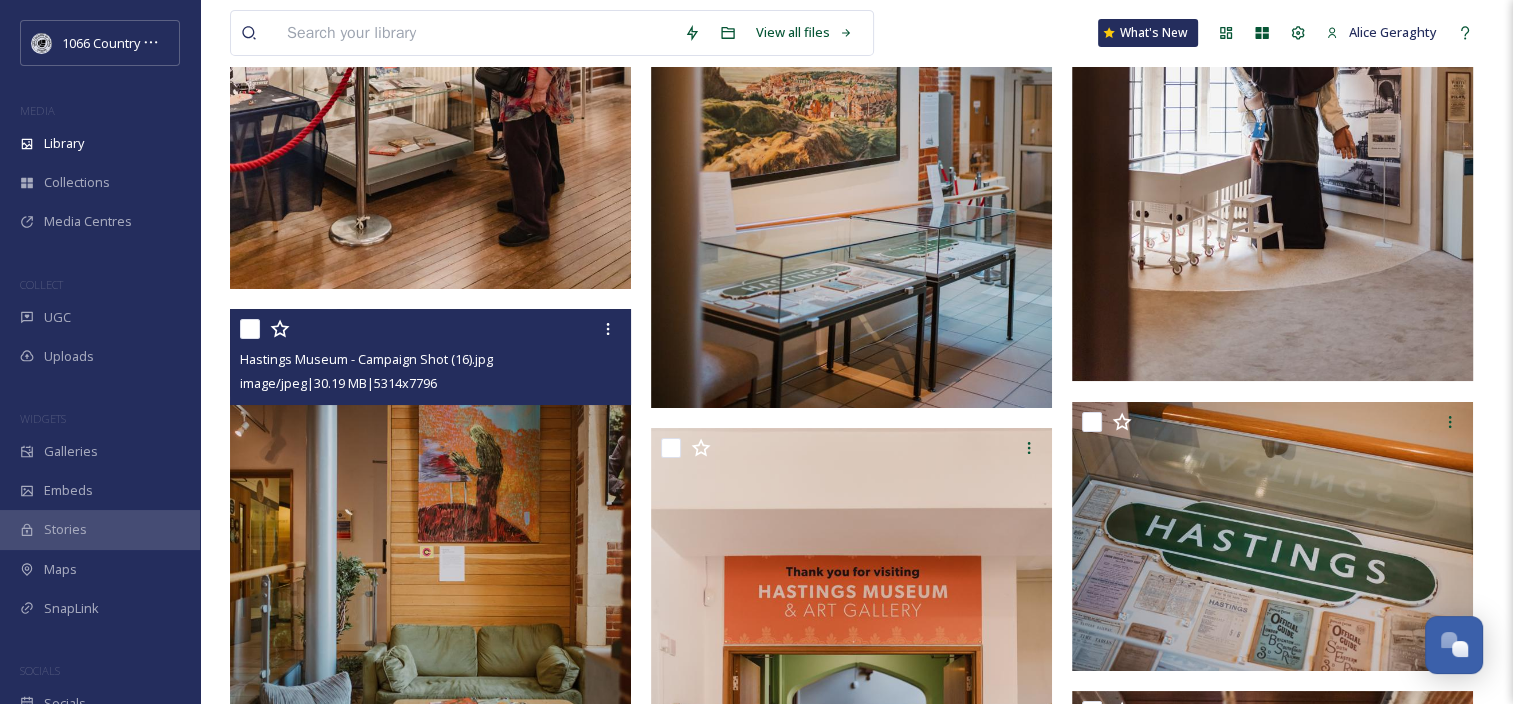 click at bounding box center (430, 603) 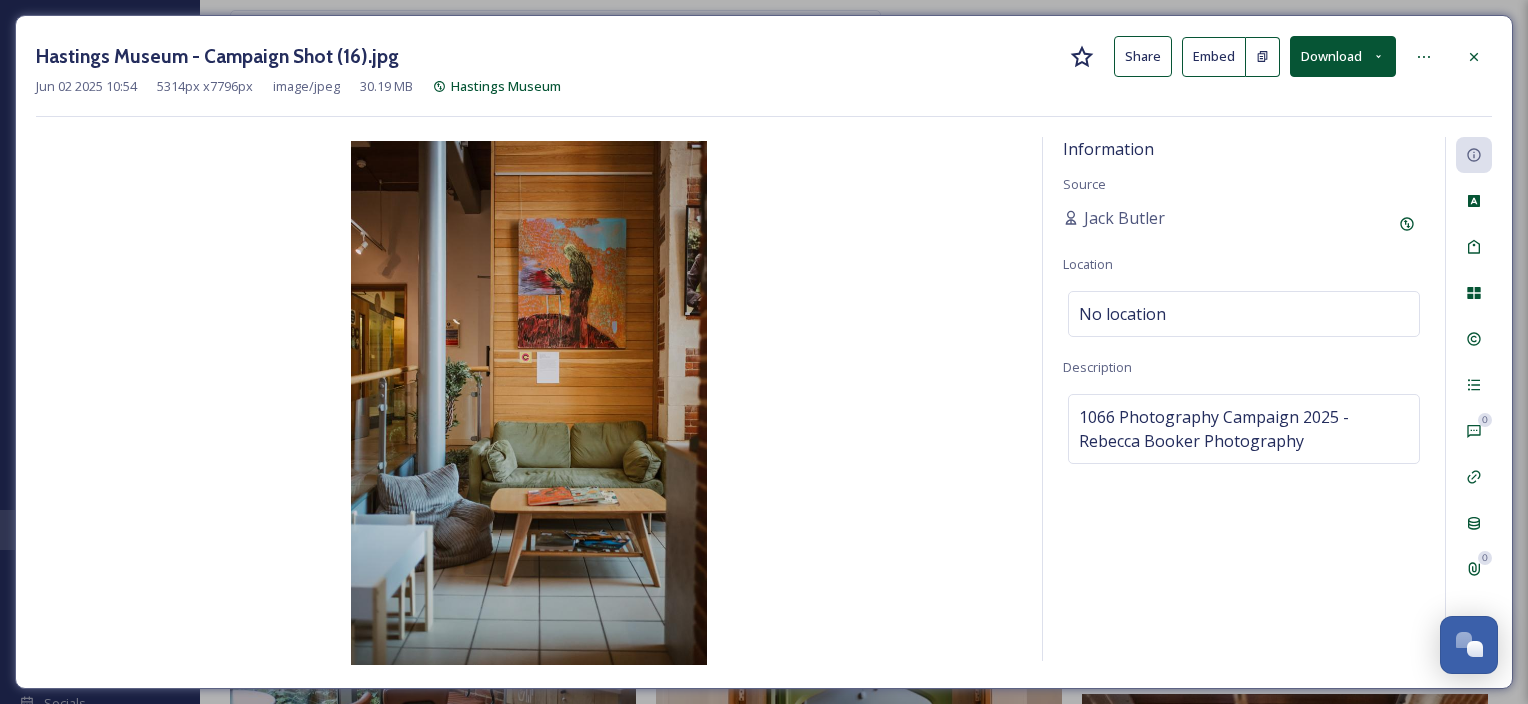 click on "Download" at bounding box center [1343, 56] 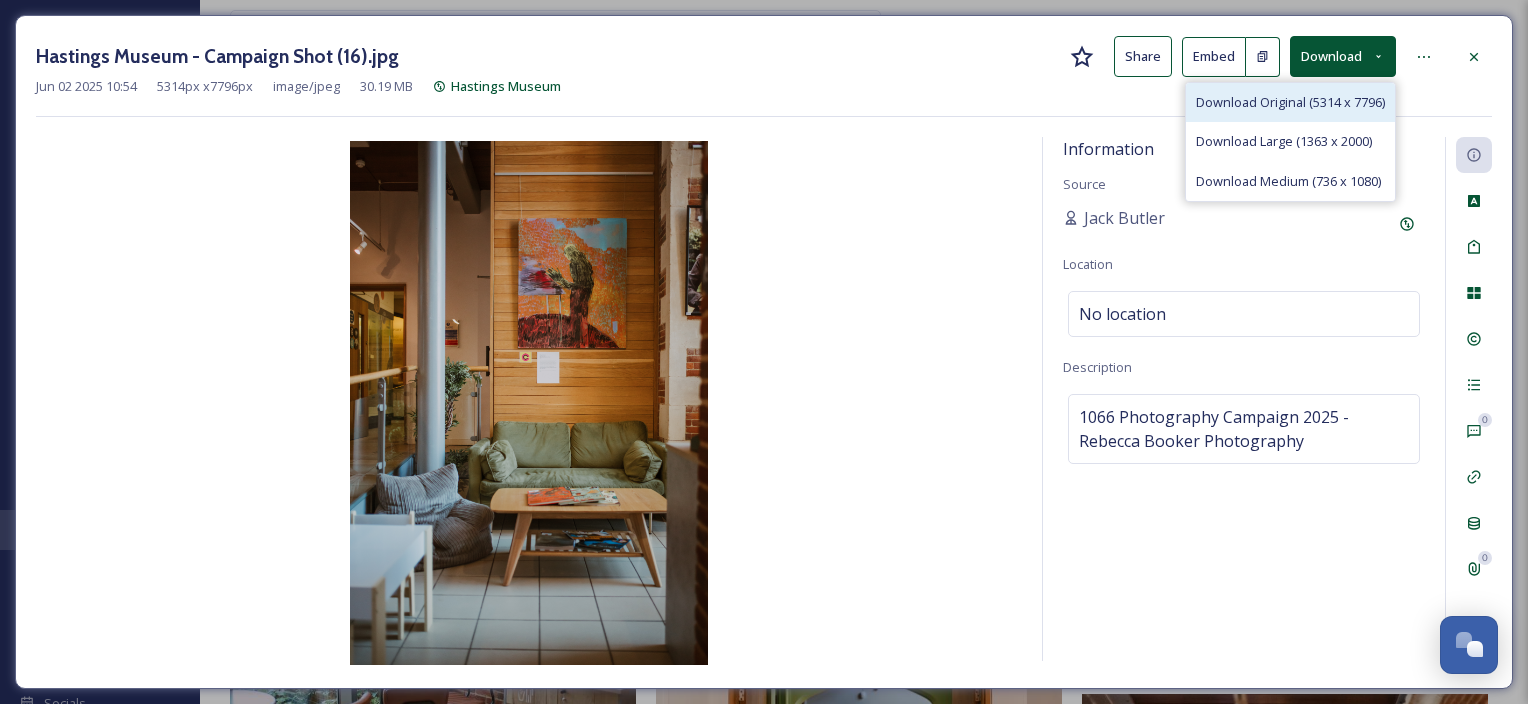 click on "Download Original (5314 x 7796)" at bounding box center [1290, 102] 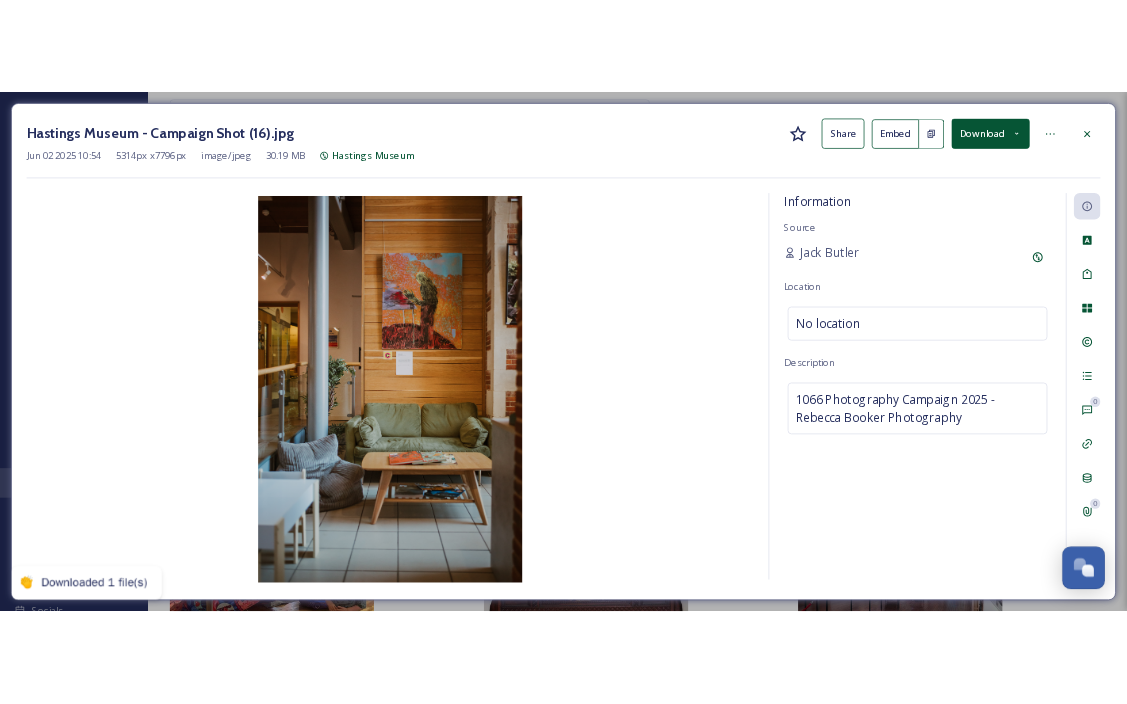 scroll, scrollTop: 4931, scrollLeft: 0, axis: vertical 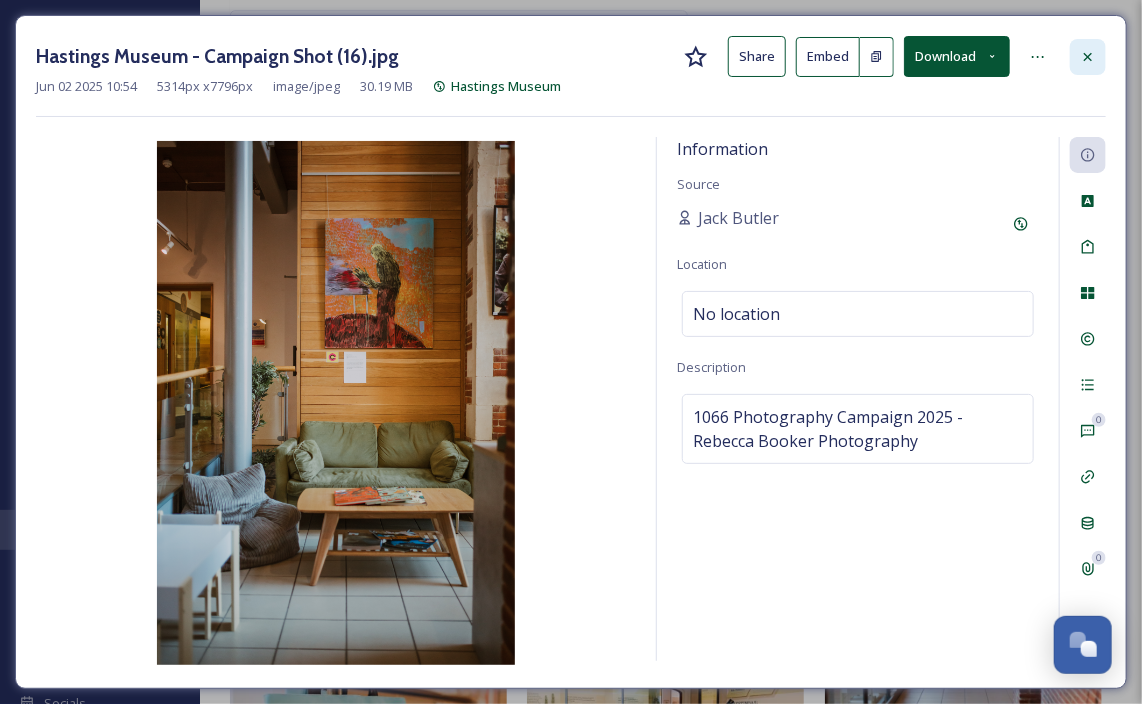 click 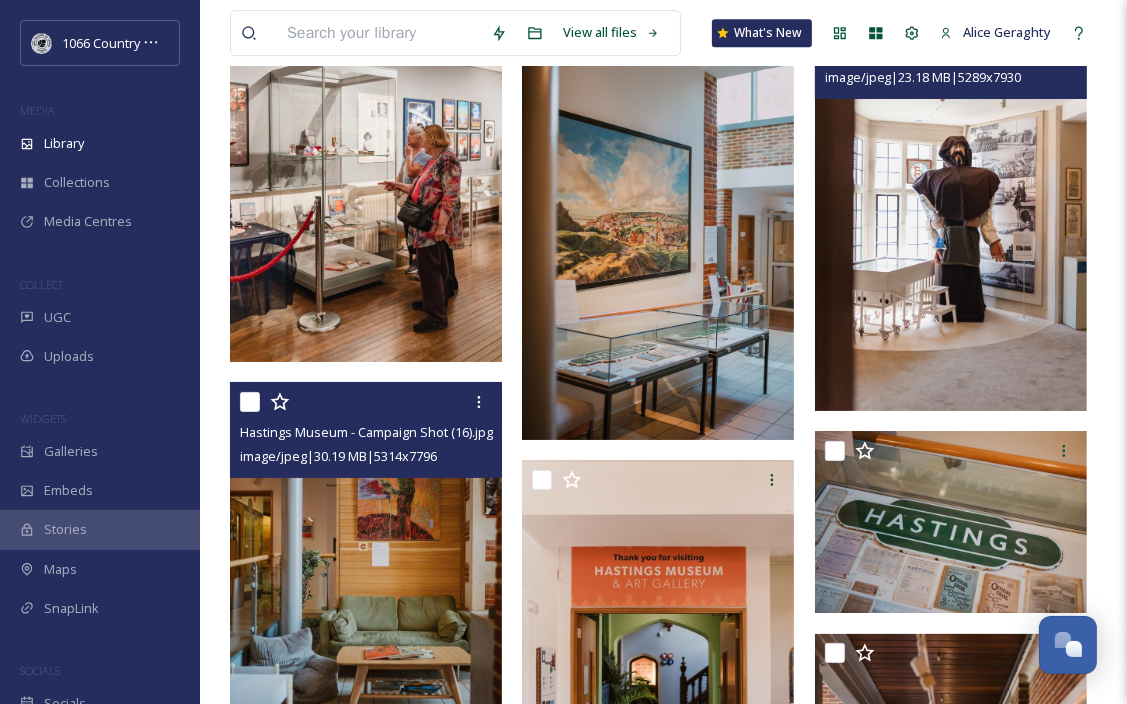 scroll, scrollTop: 4631, scrollLeft: 0, axis: vertical 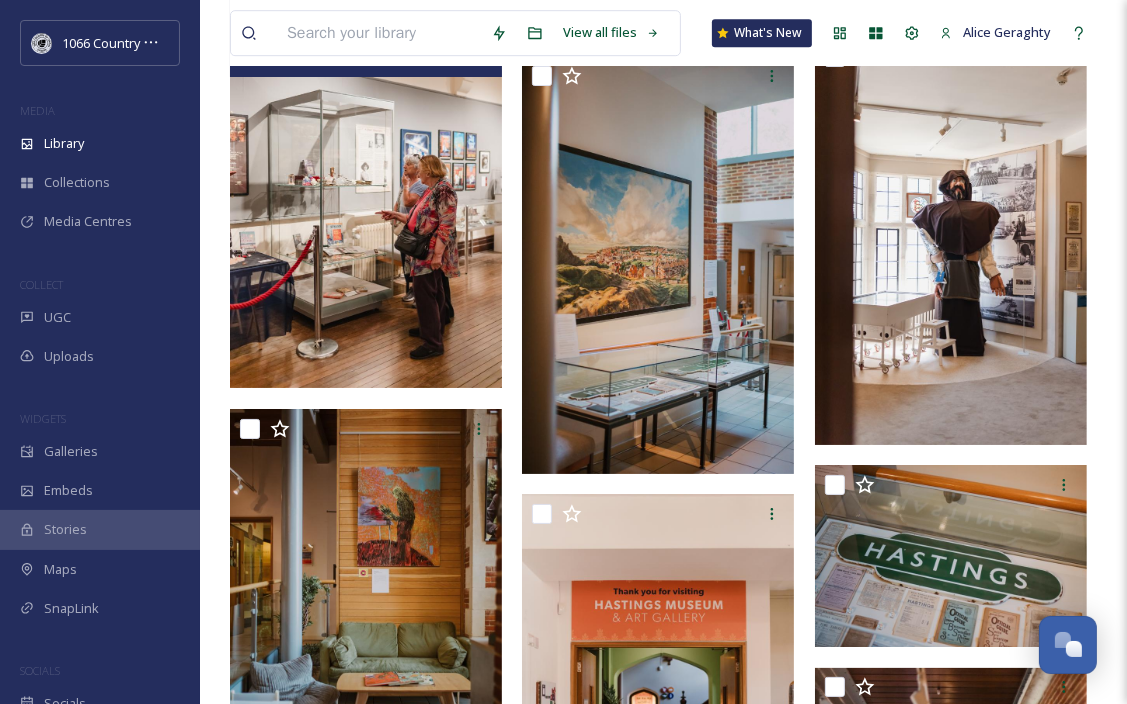 click at bounding box center (366, 185) 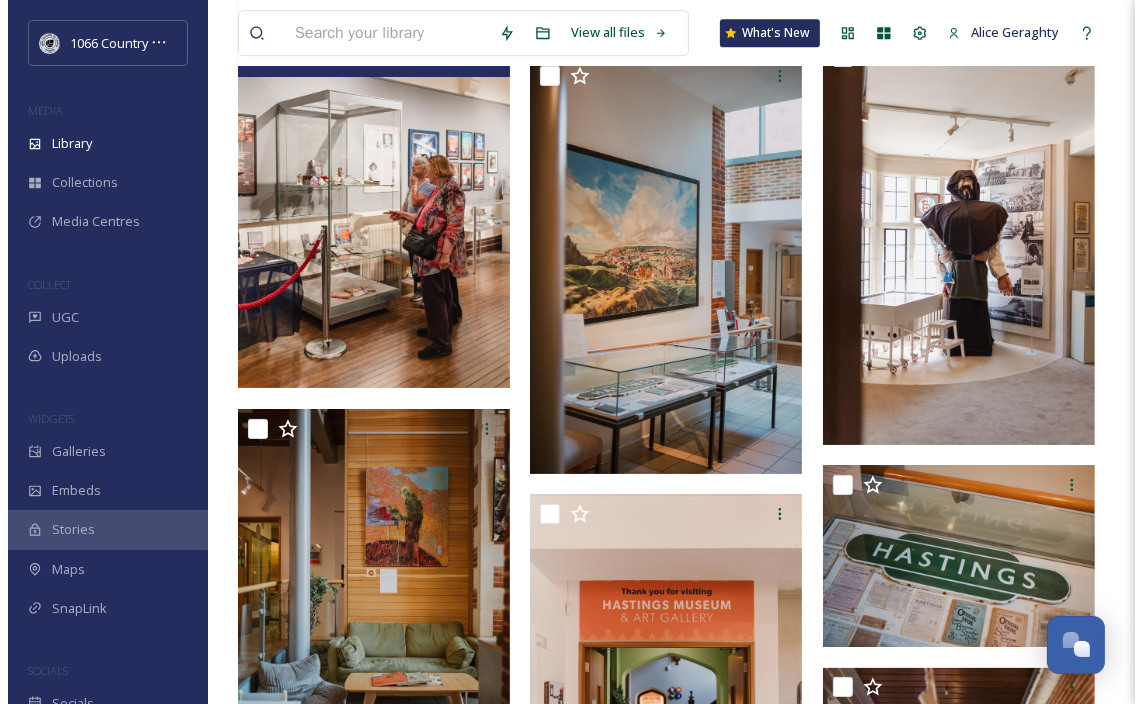 scroll, scrollTop: 4203, scrollLeft: 0, axis: vertical 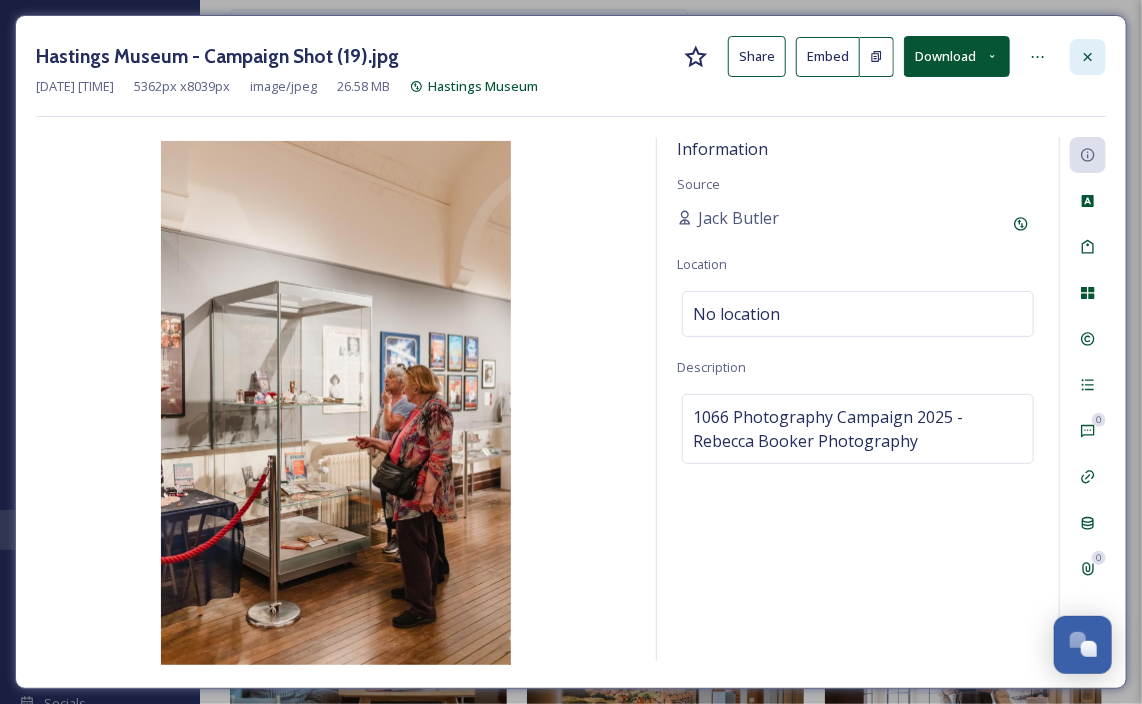 click 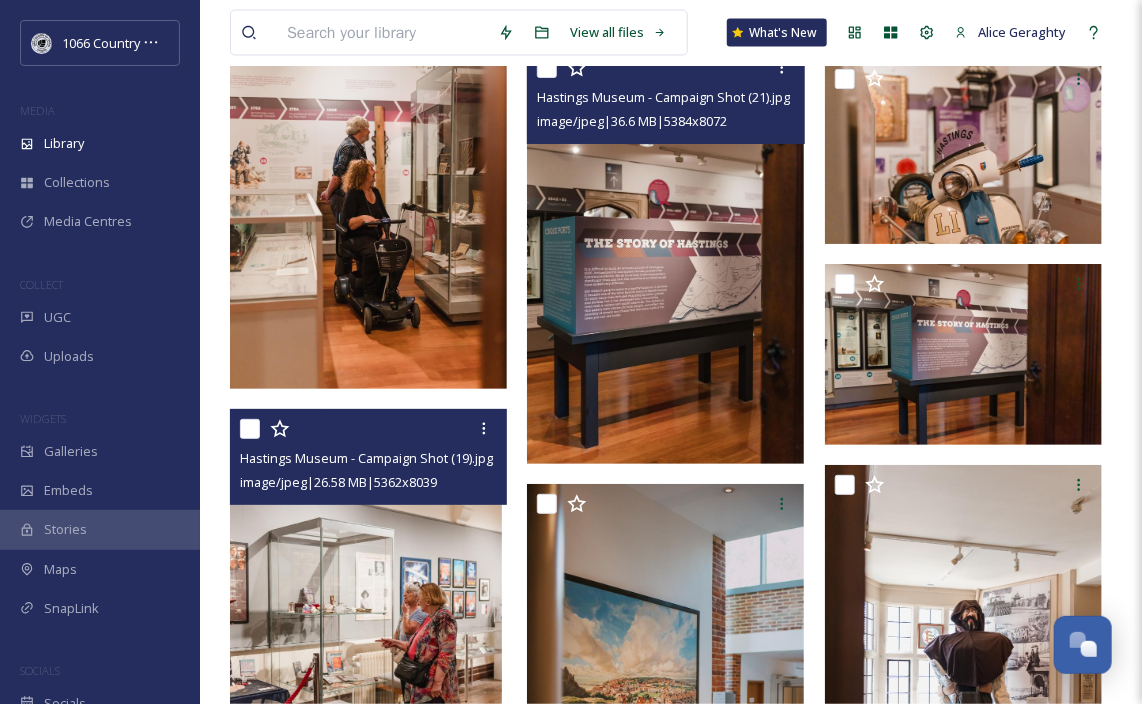 scroll, scrollTop: 4631, scrollLeft: 0, axis: vertical 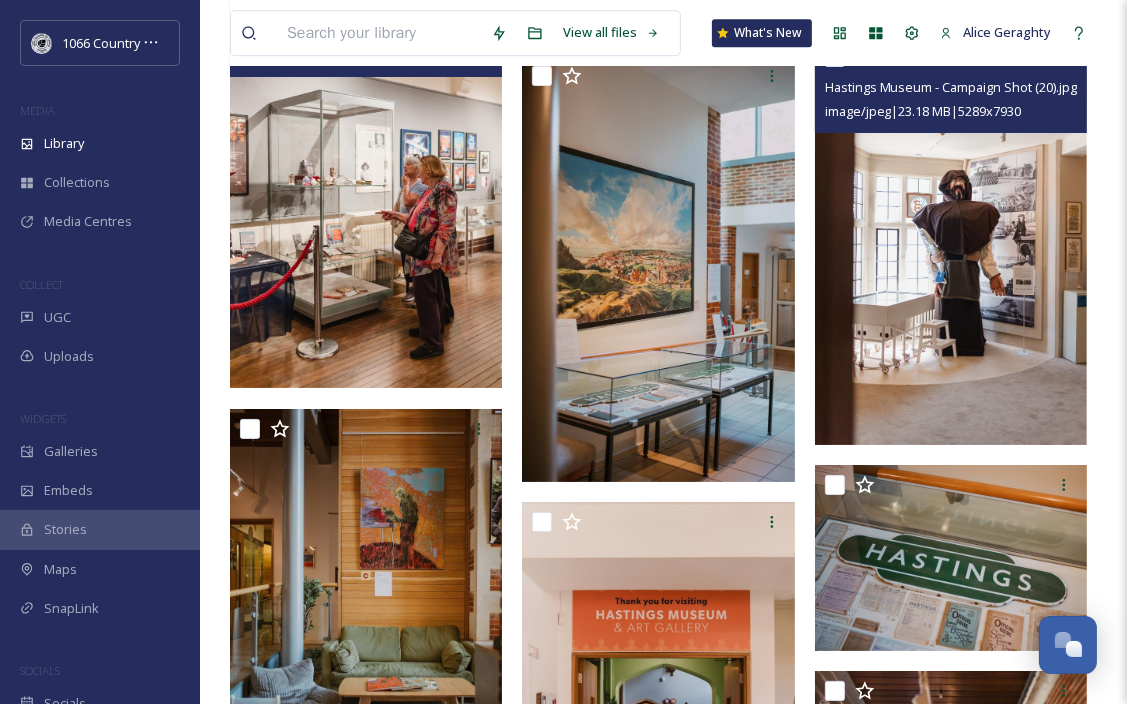 click at bounding box center (951, 241) 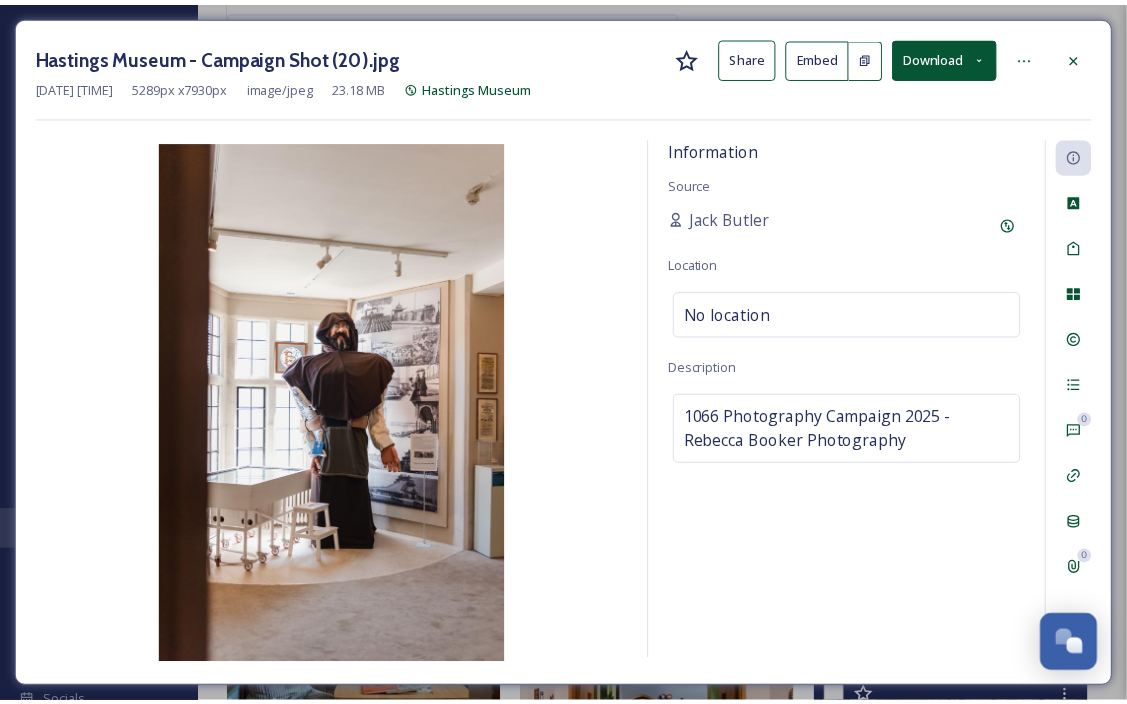 scroll, scrollTop: 4638, scrollLeft: 0, axis: vertical 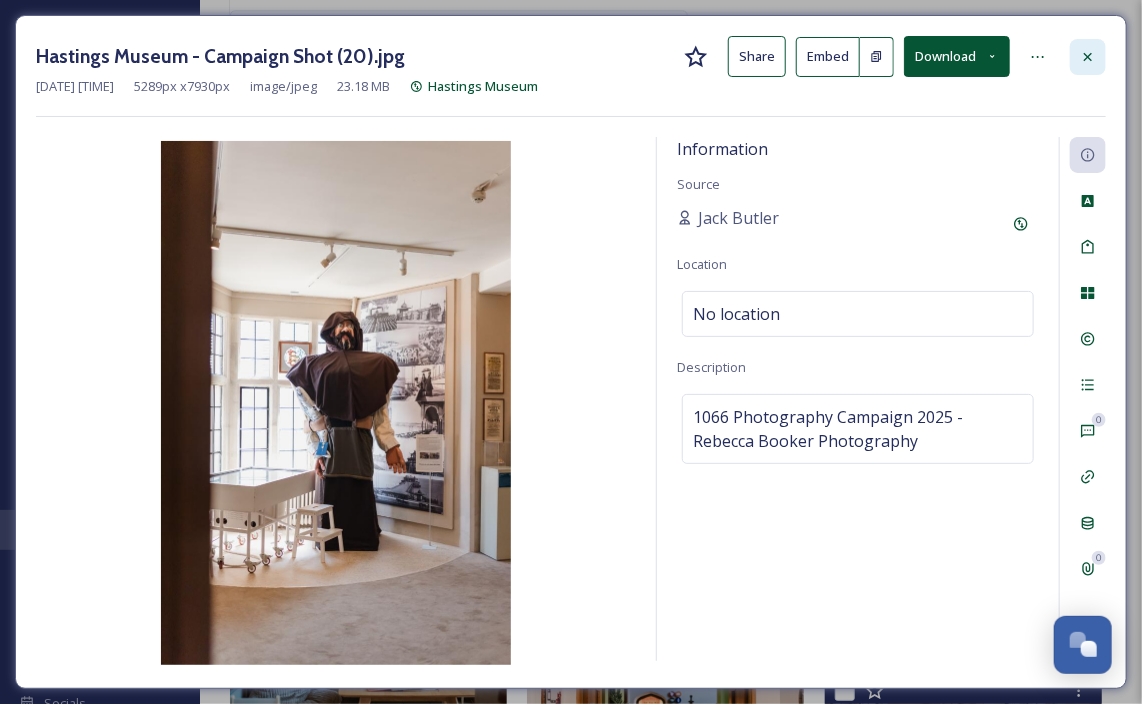 click 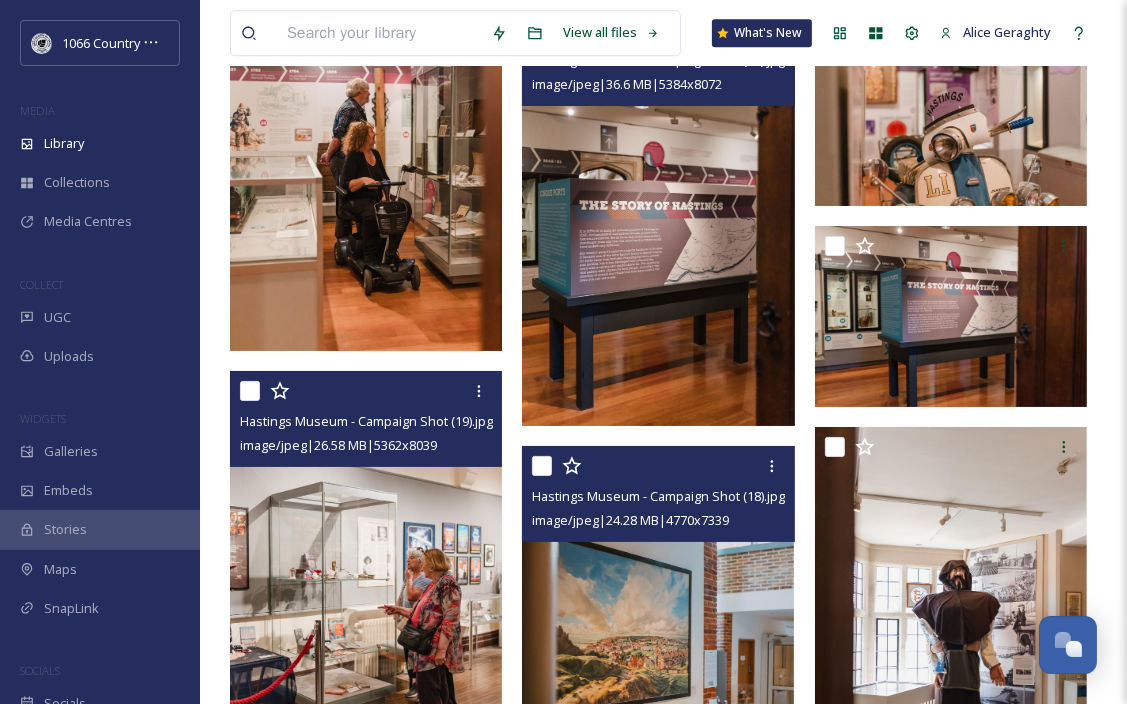 scroll, scrollTop: 4138, scrollLeft: 0, axis: vertical 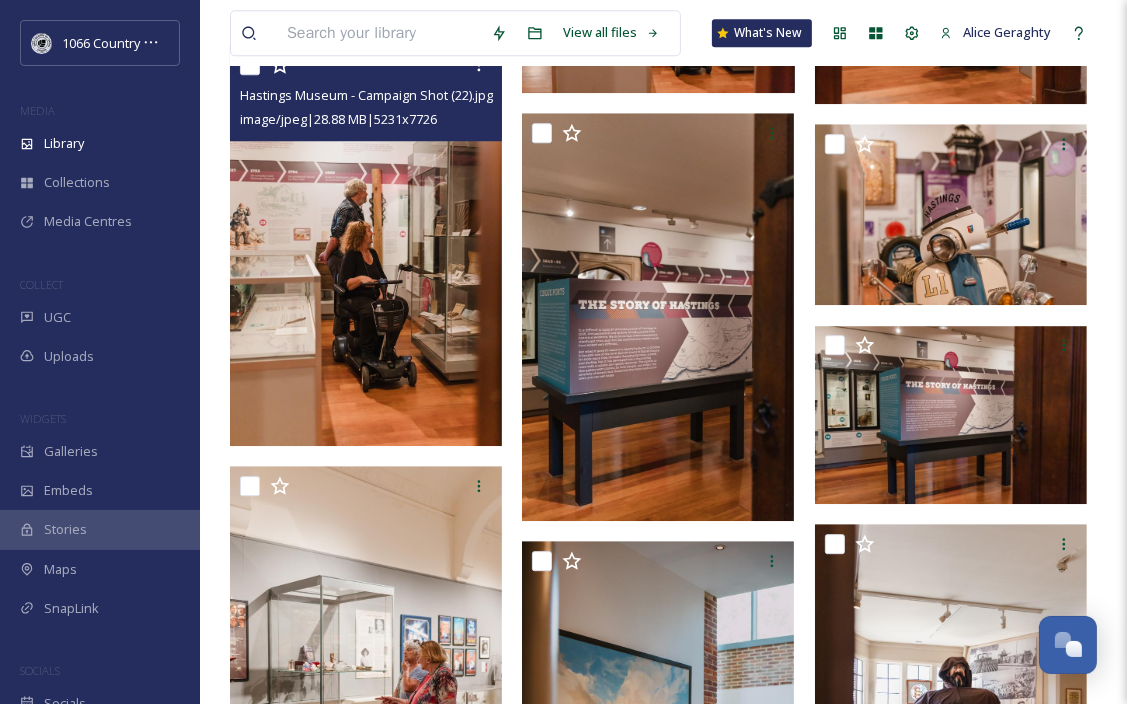 click at bounding box center (366, 246) 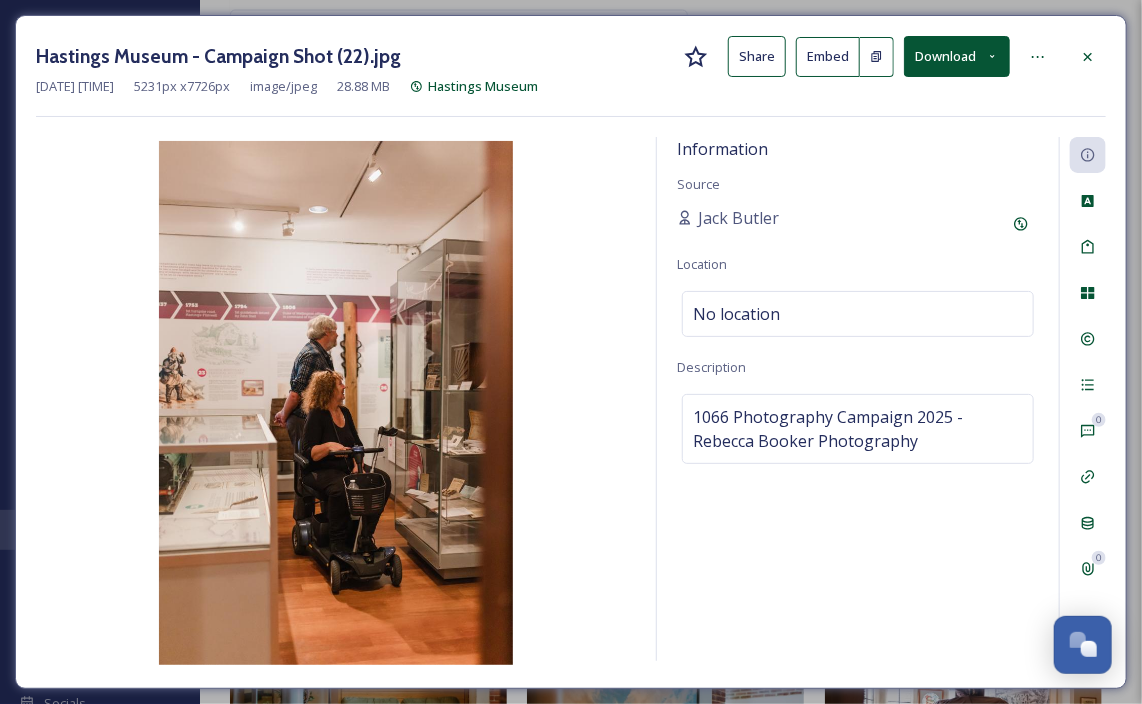 click on "Download" at bounding box center (957, 56) 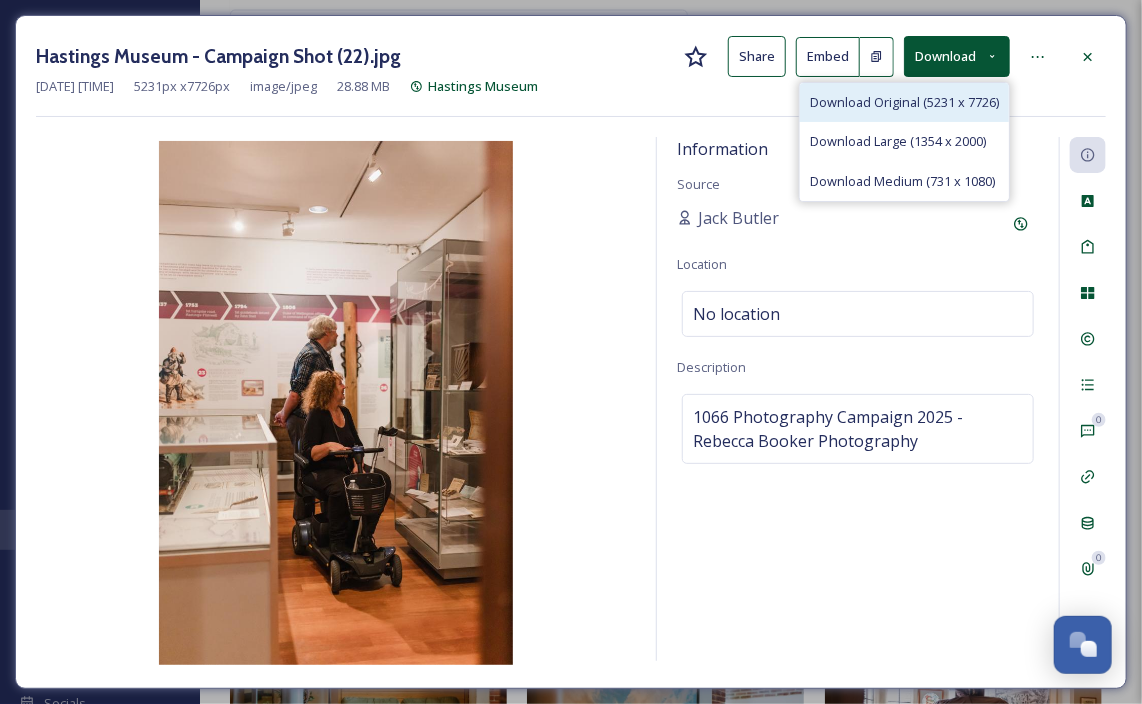 click on "Download Original (5231 x 7726)" at bounding box center [904, 102] 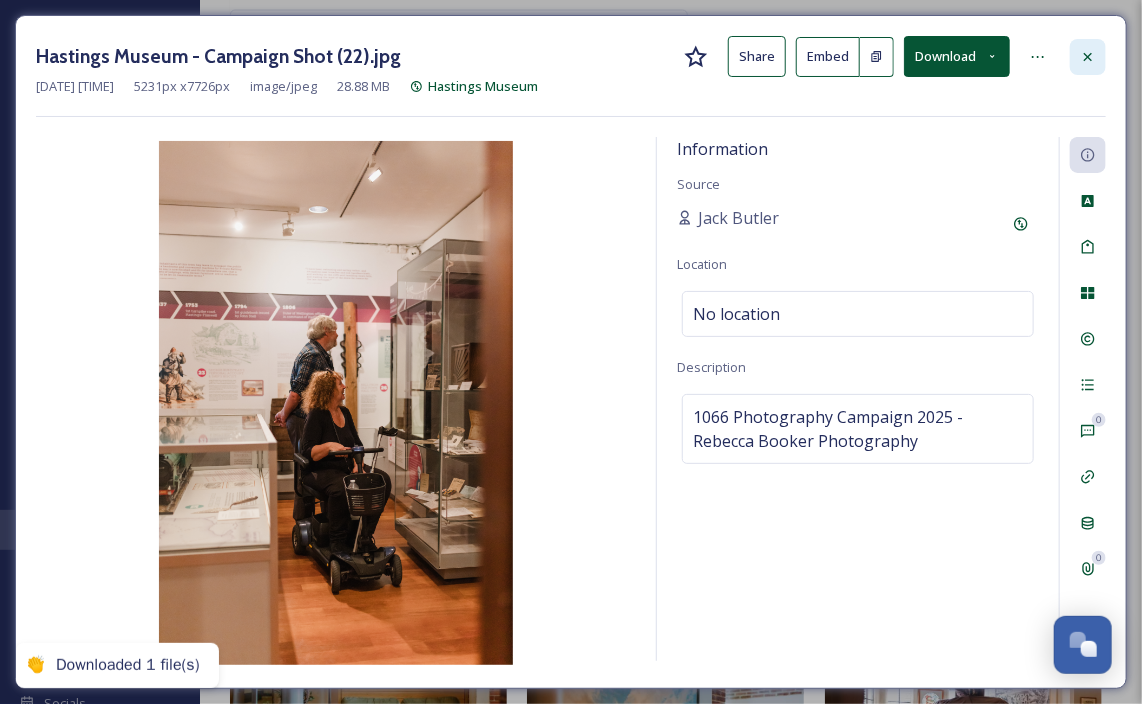 click at bounding box center [1088, 57] 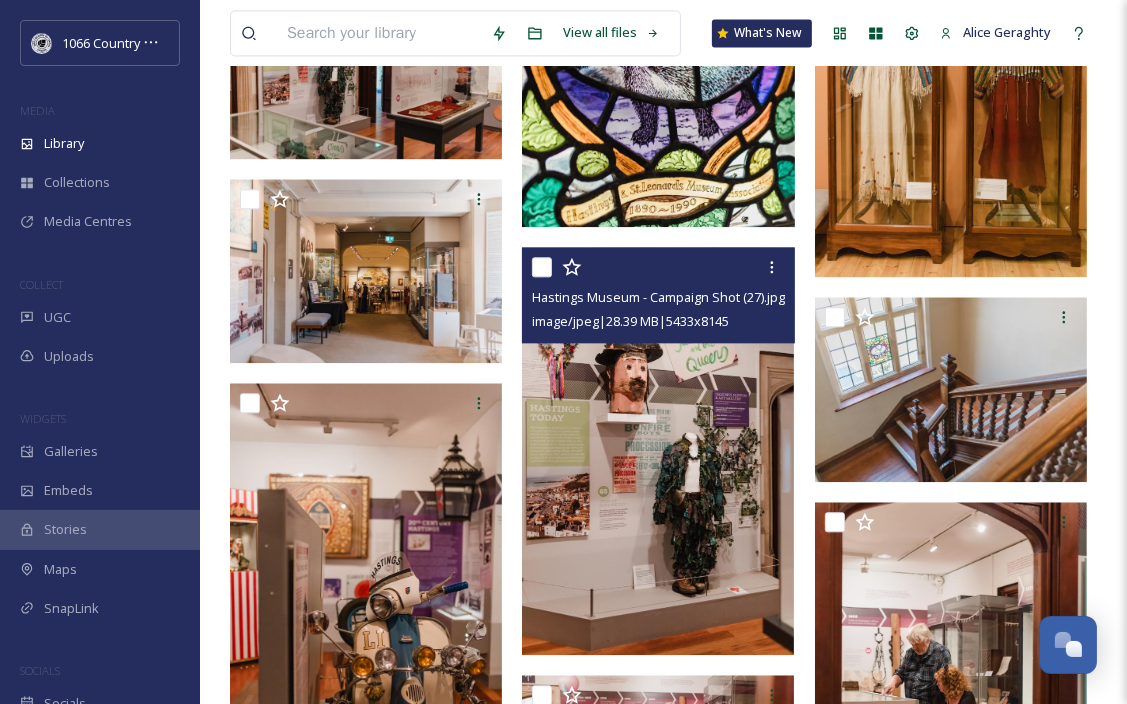 scroll, scrollTop: 3338, scrollLeft: 0, axis: vertical 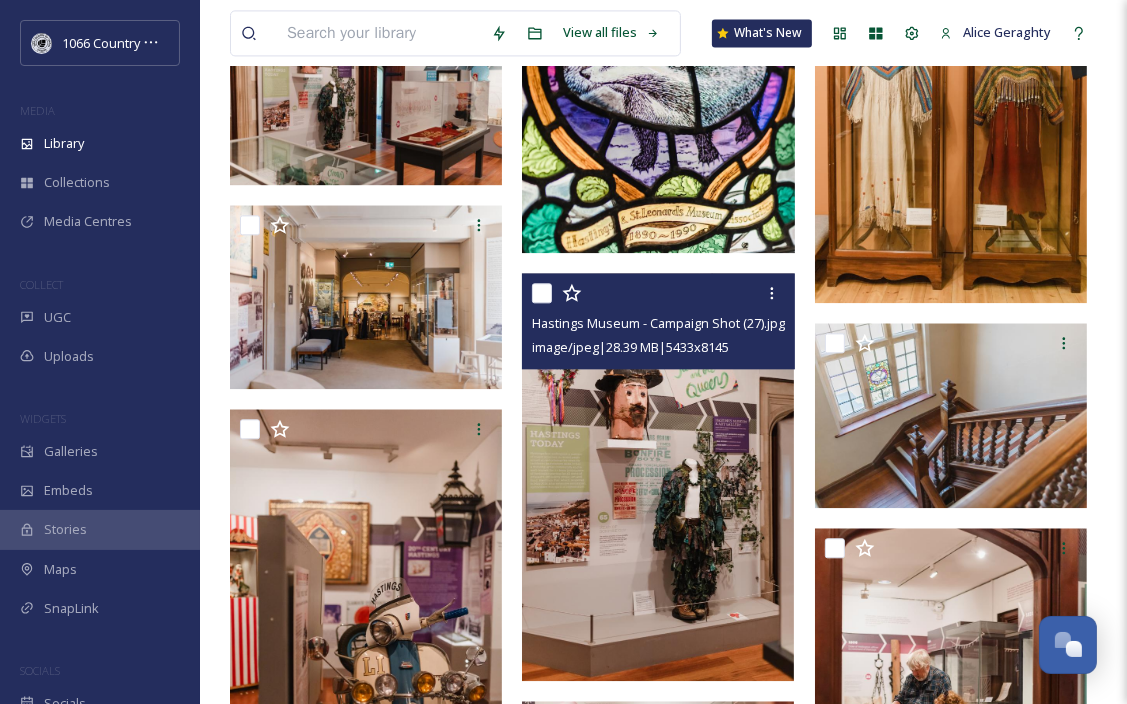 click at bounding box center [658, 477] 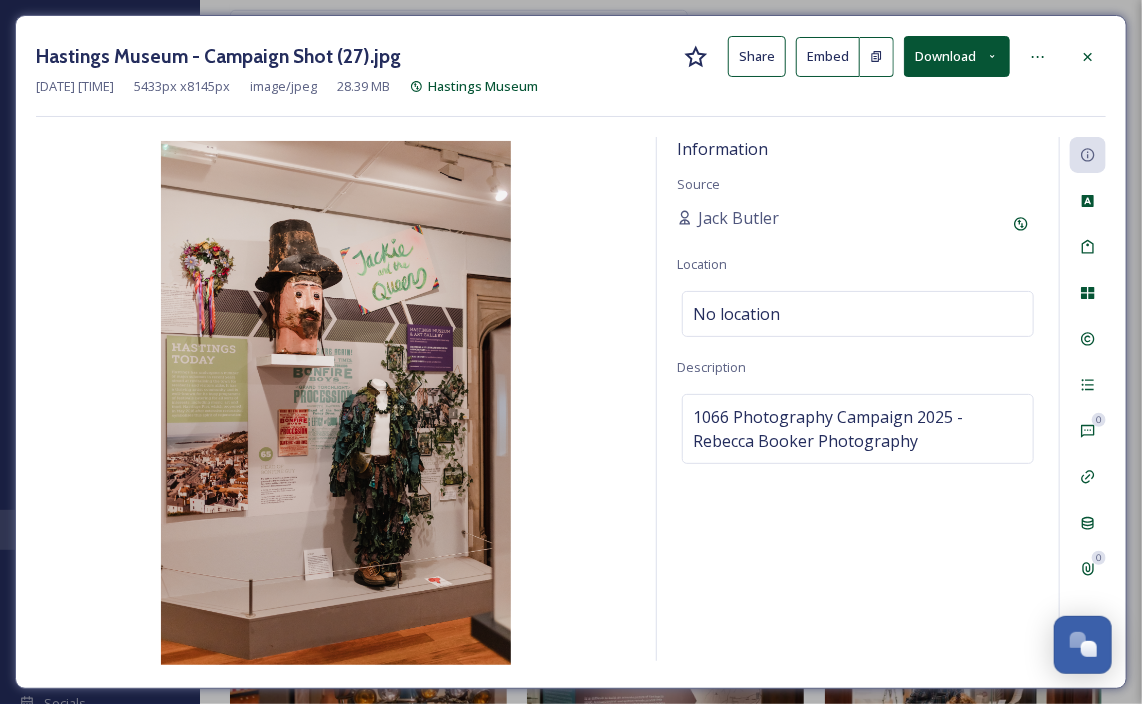 click 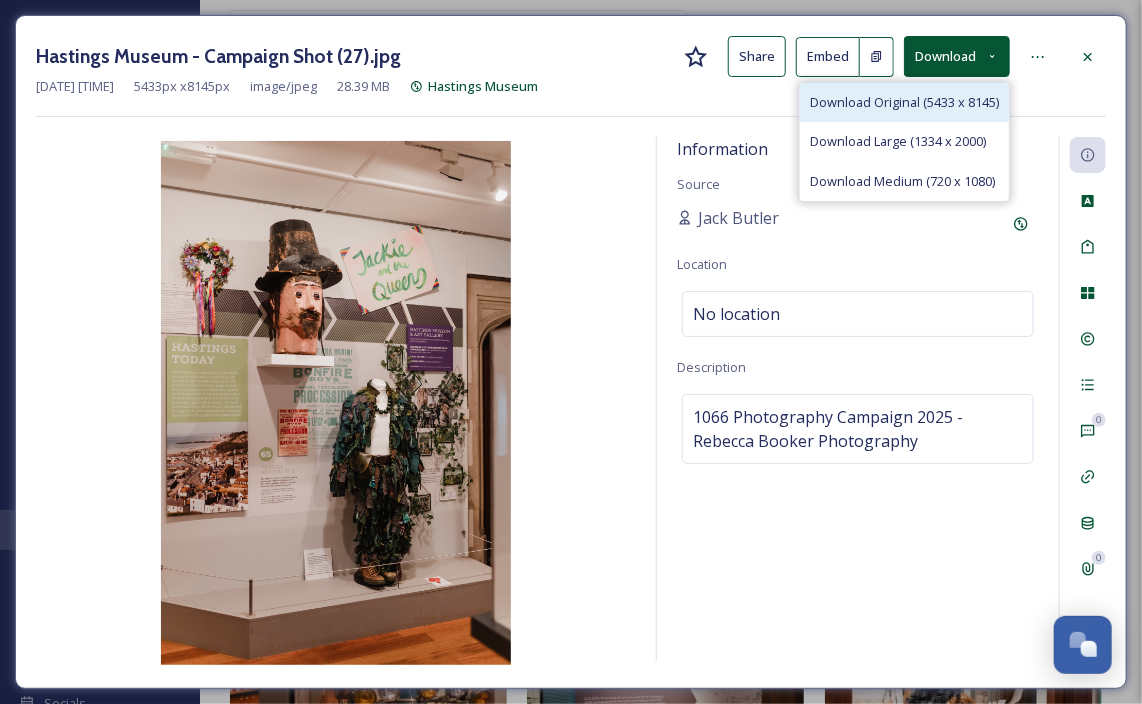 click on "Download Original (5433 x 8145)" at bounding box center [904, 102] 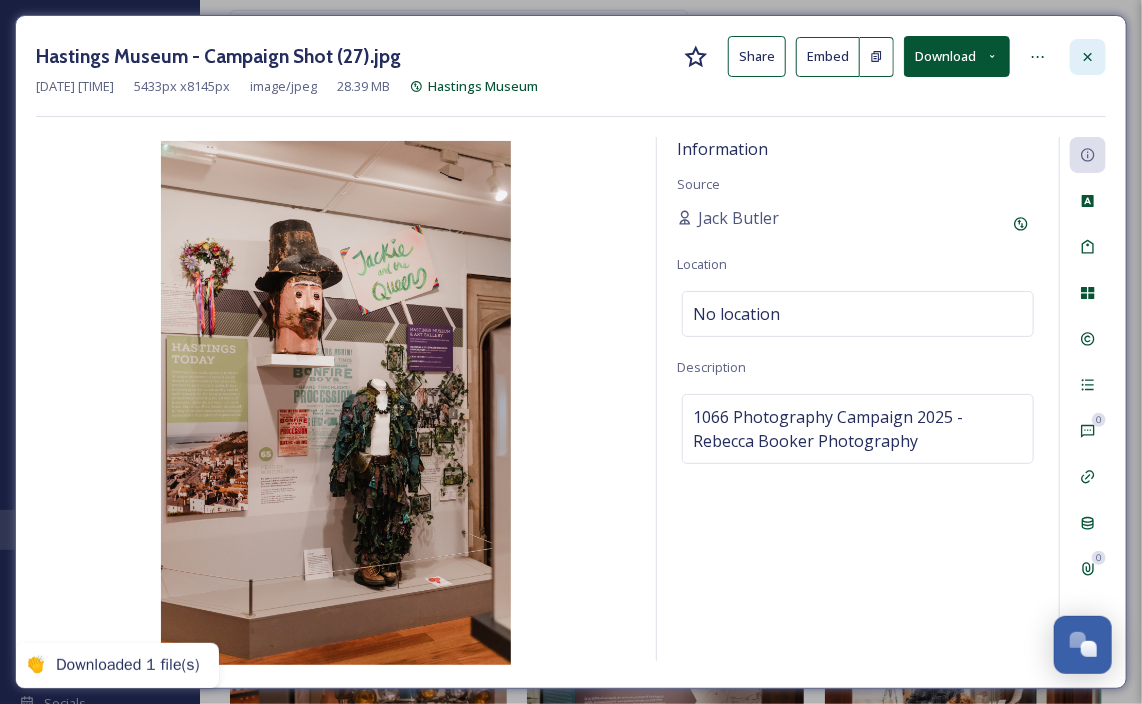 click 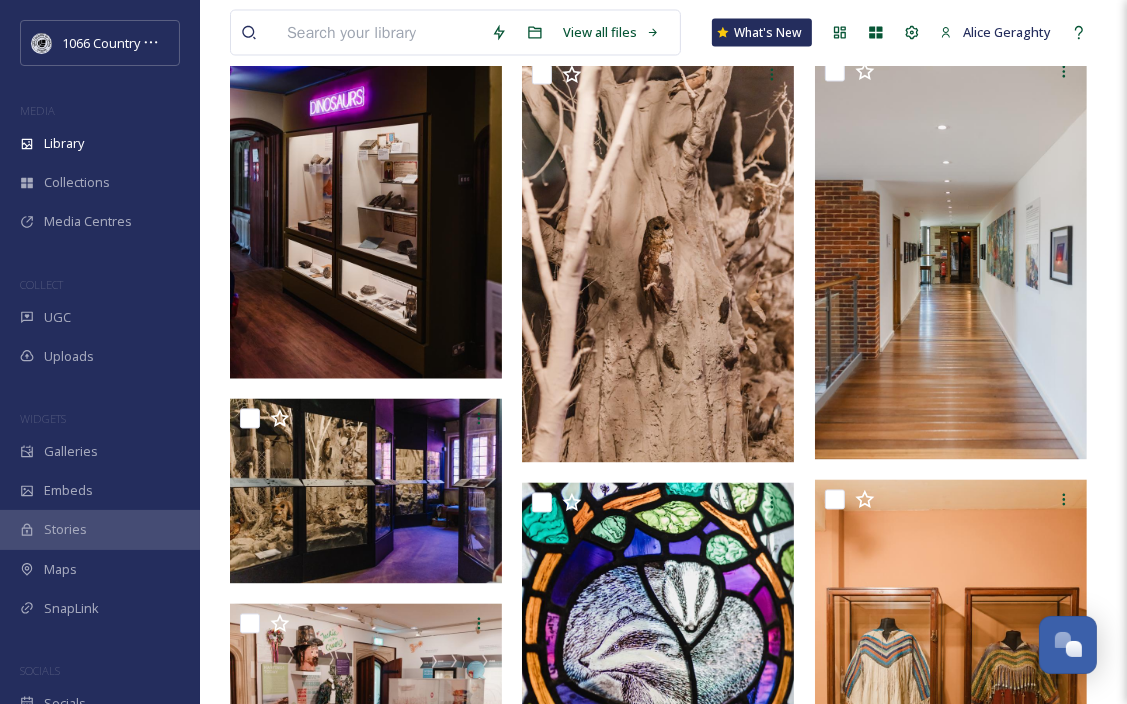 scroll, scrollTop: 2638, scrollLeft: 0, axis: vertical 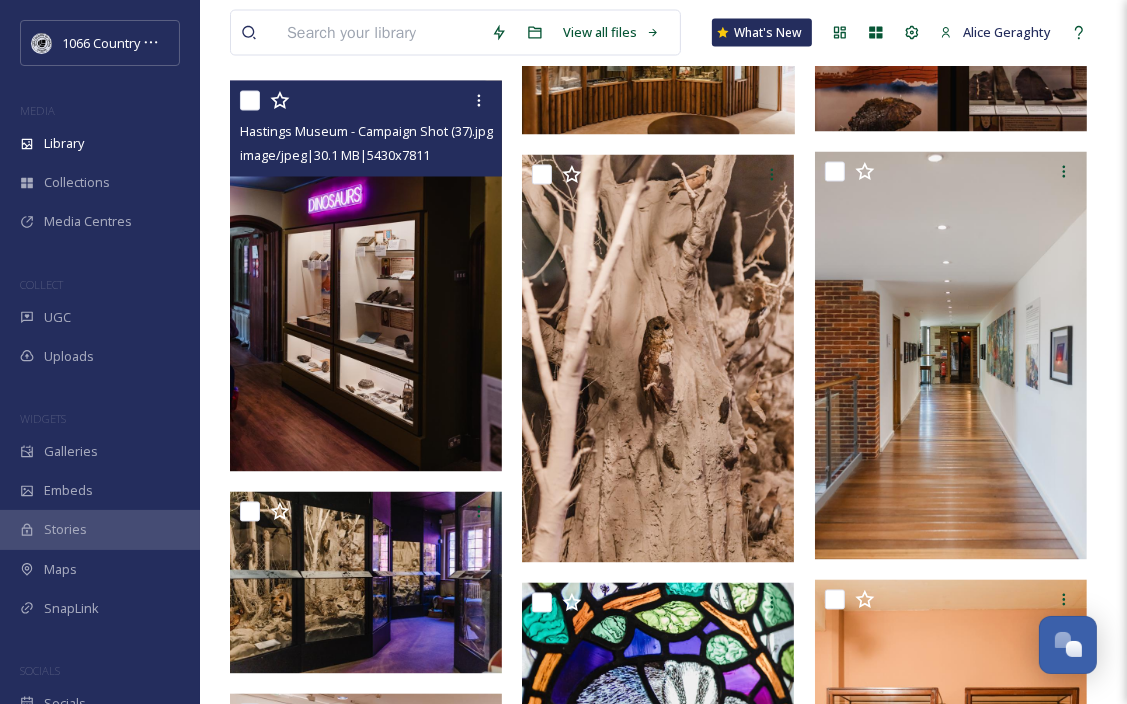 click at bounding box center [366, 276] 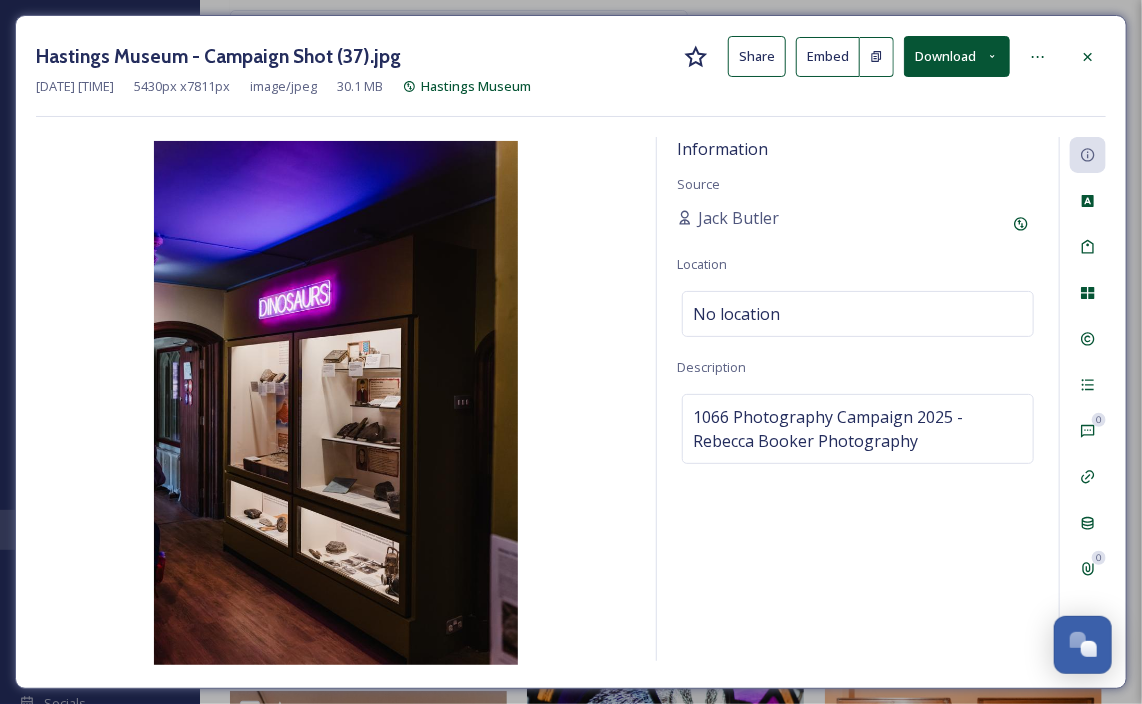 click on "Download" at bounding box center [957, 56] 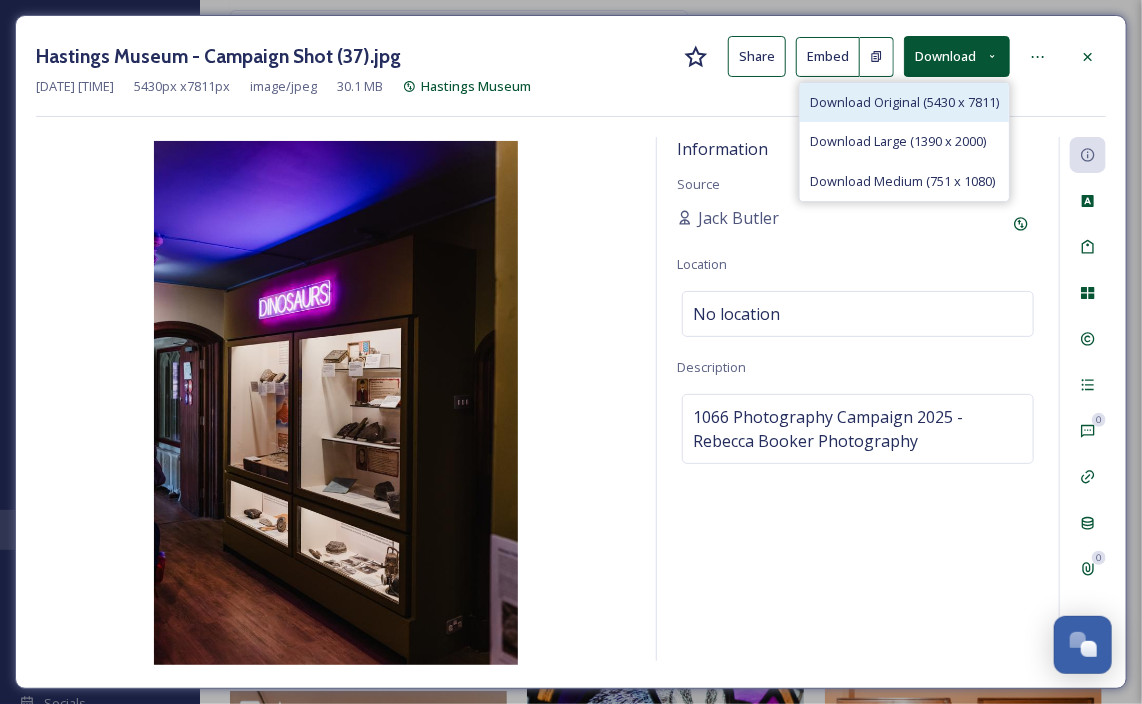 click on "Download Original (5430 x 7811)" at bounding box center (904, 102) 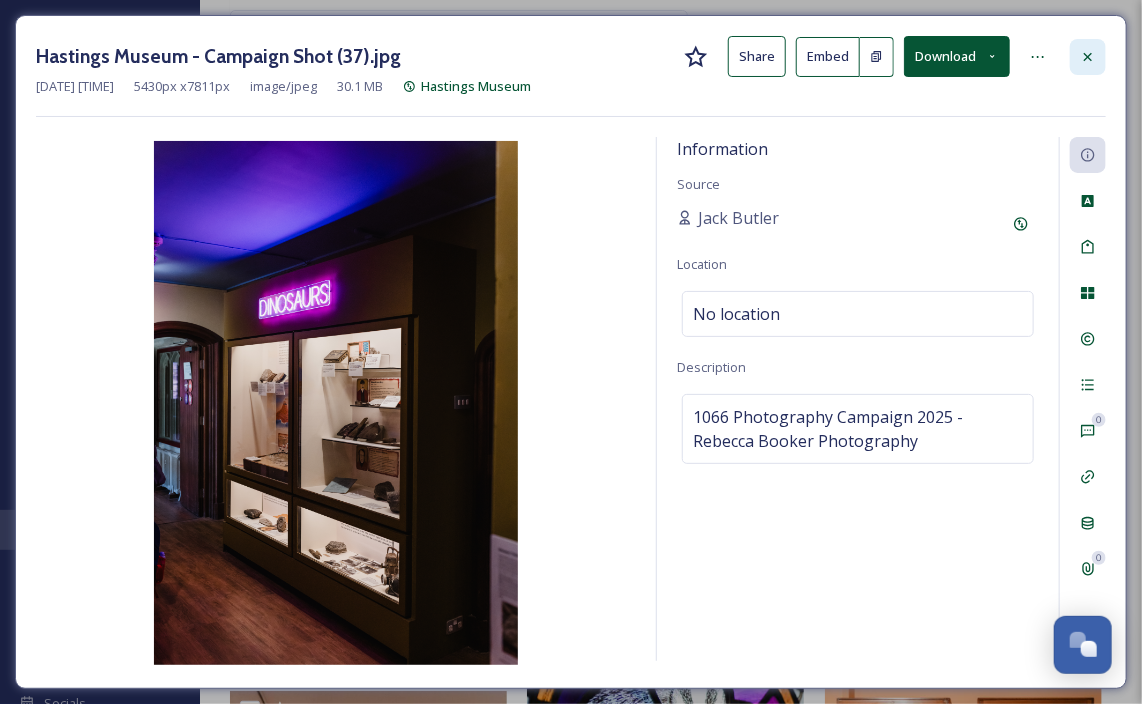 click at bounding box center (1088, 57) 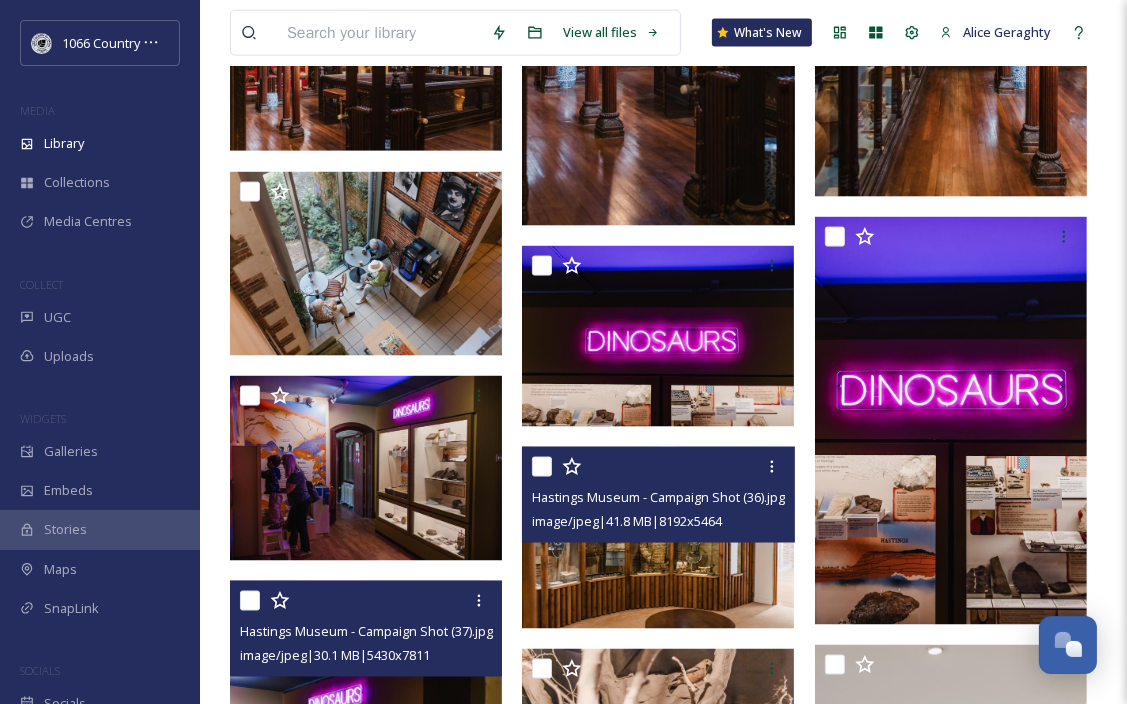scroll, scrollTop: 2038, scrollLeft: 0, axis: vertical 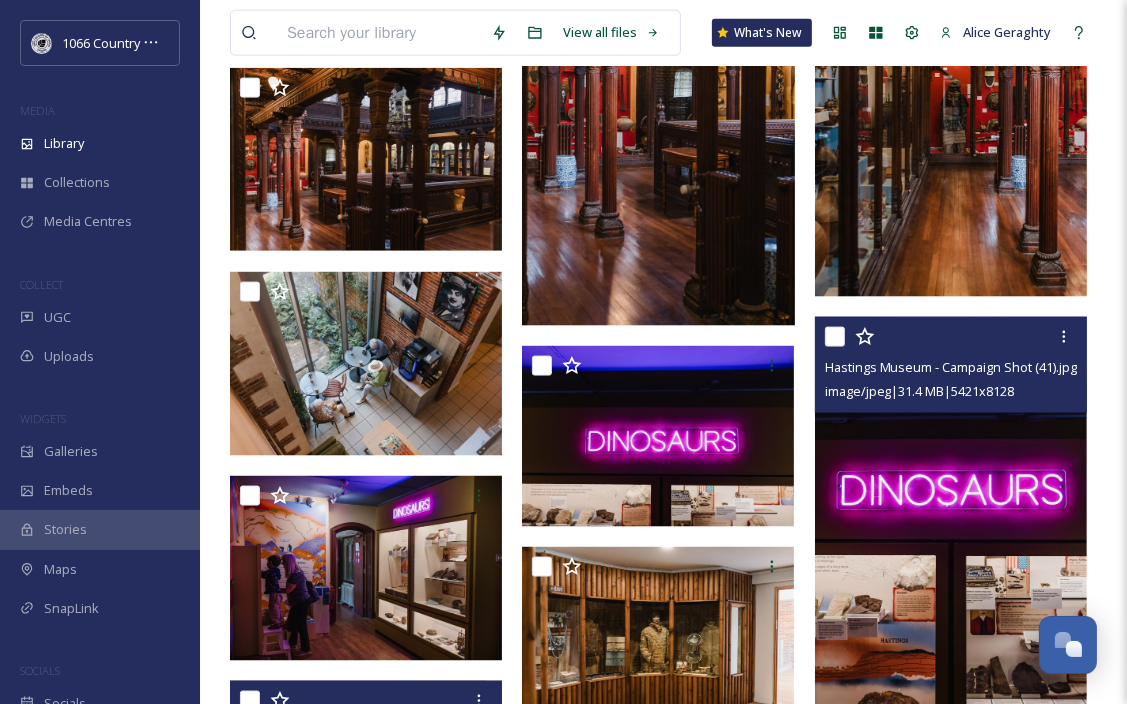 click at bounding box center (951, 521) 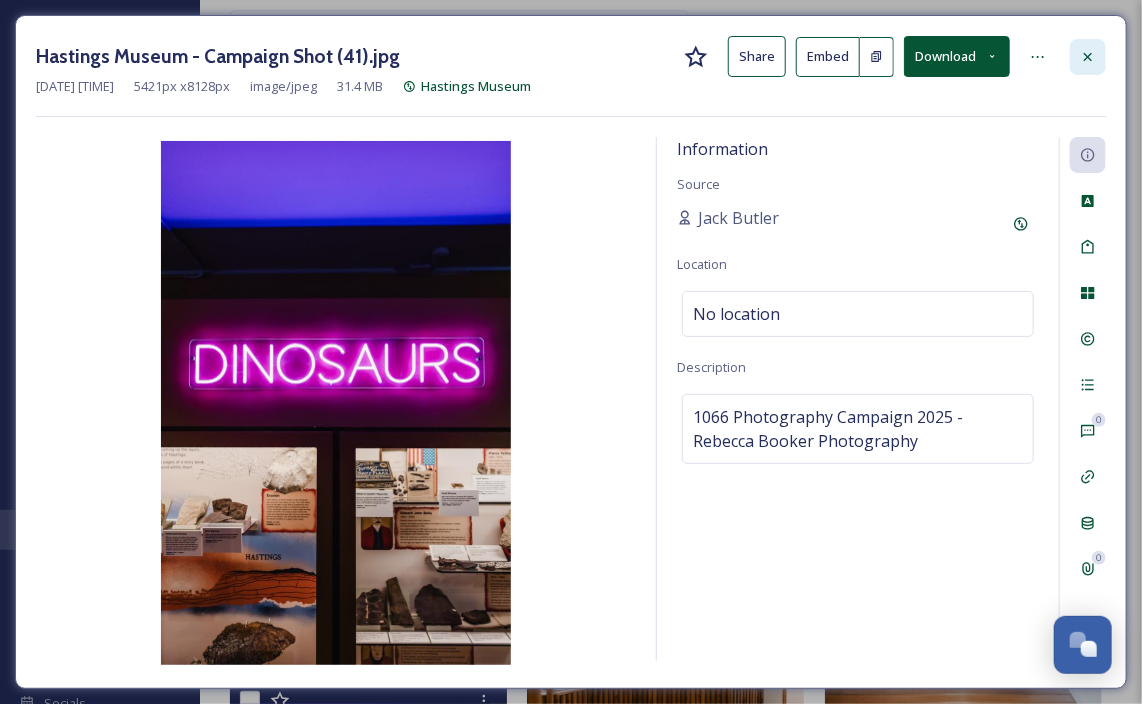 click at bounding box center [1088, 57] 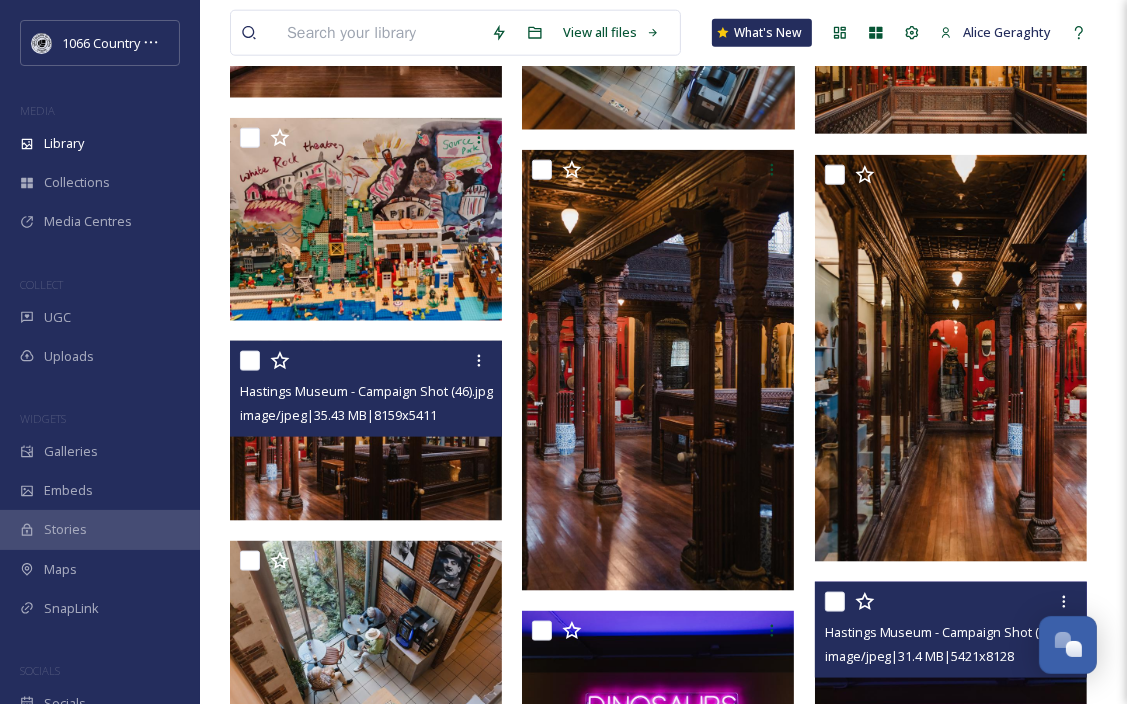 scroll, scrollTop: 1638, scrollLeft: 0, axis: vertical 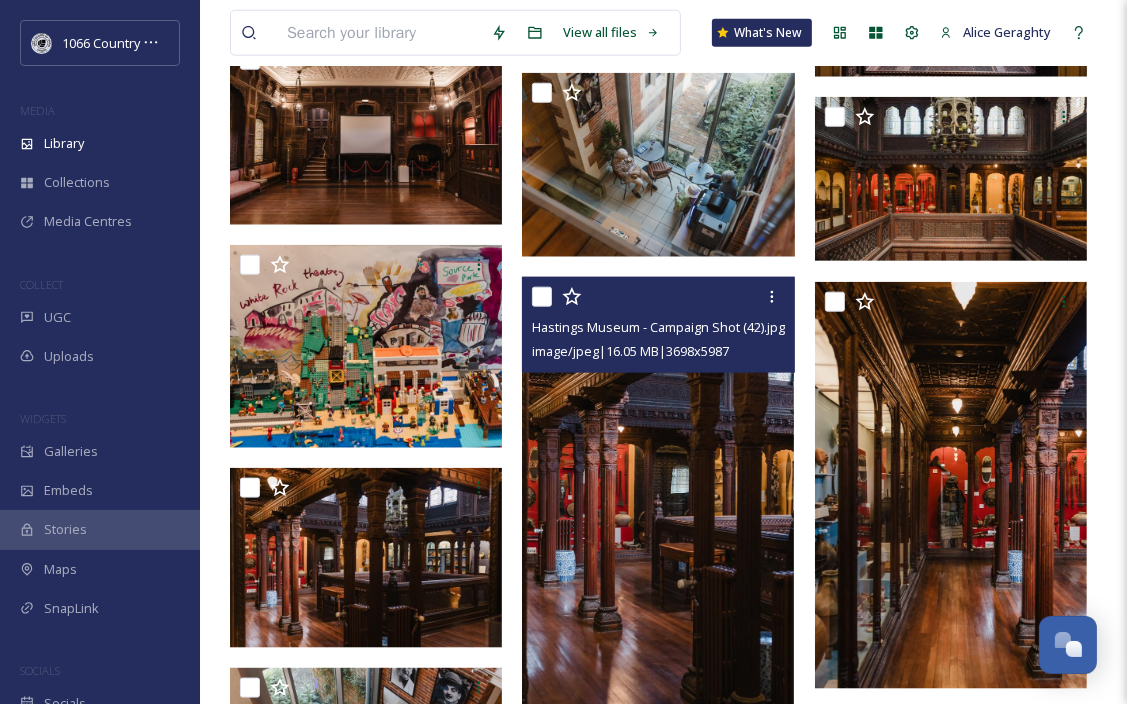 click at bounding box center (658, 497) 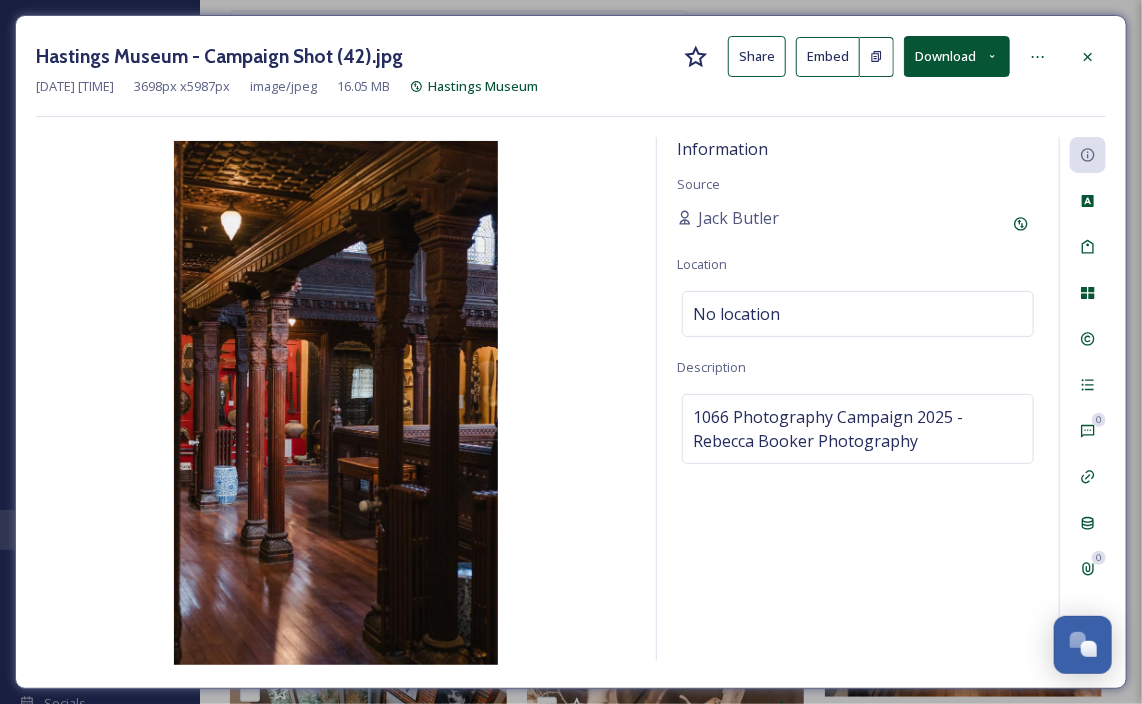click 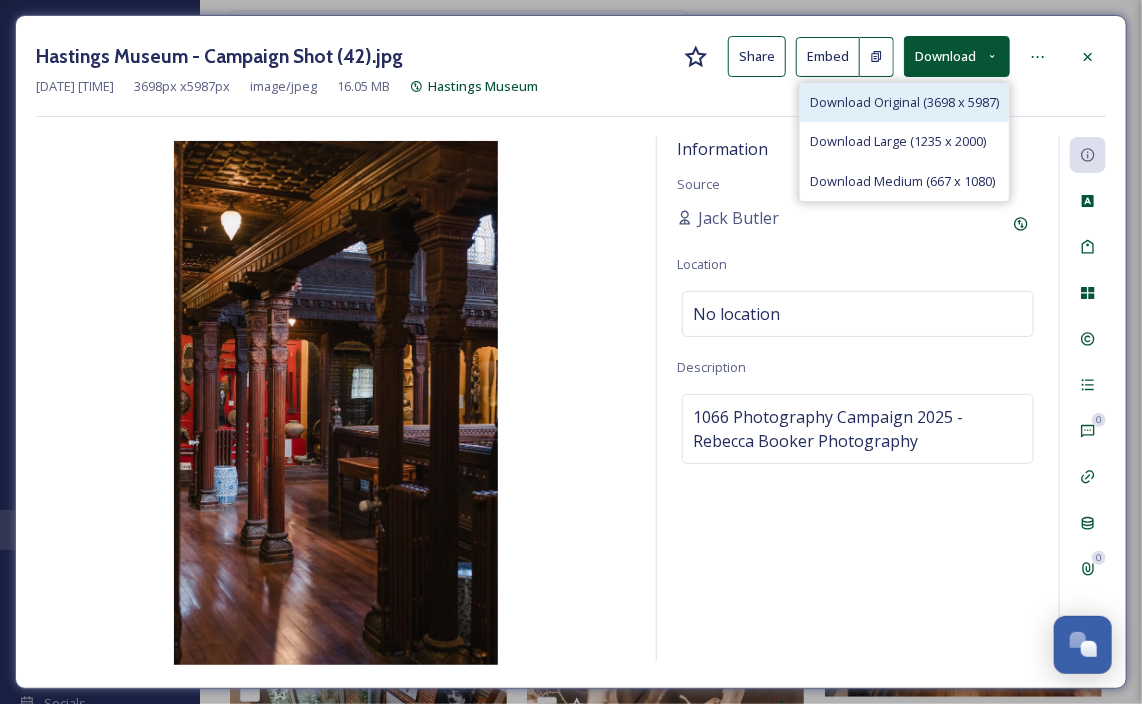 click on "Download Original (3698 x 5987)" at bounding box center [904, 102] 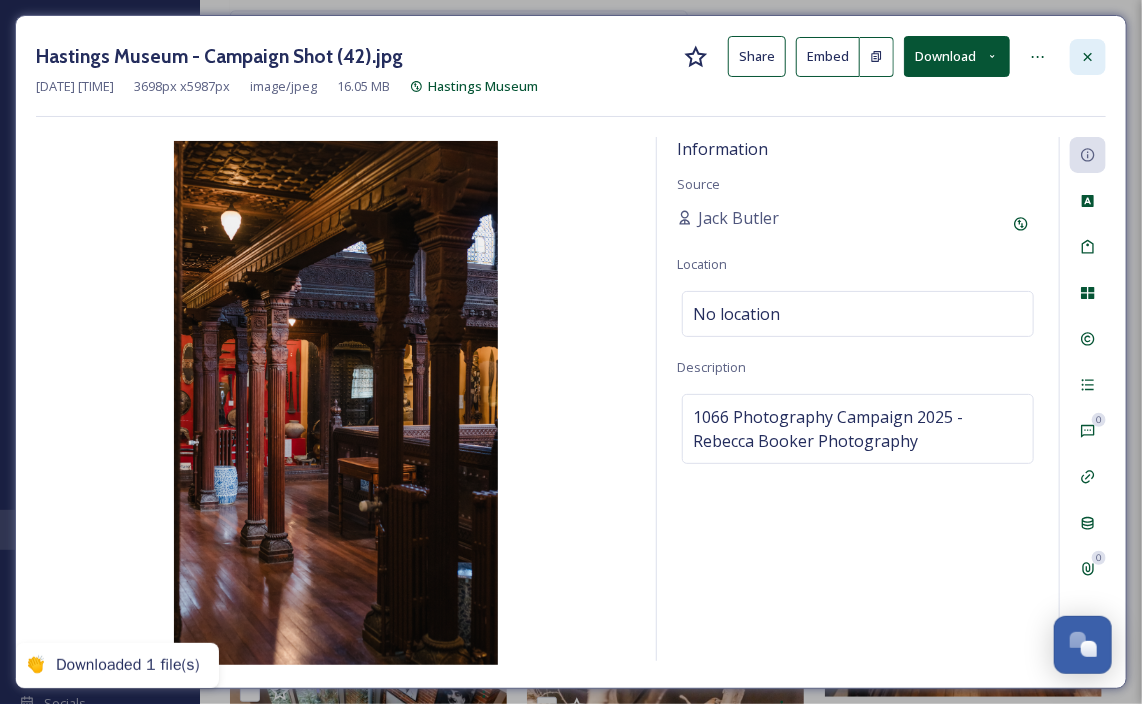 click 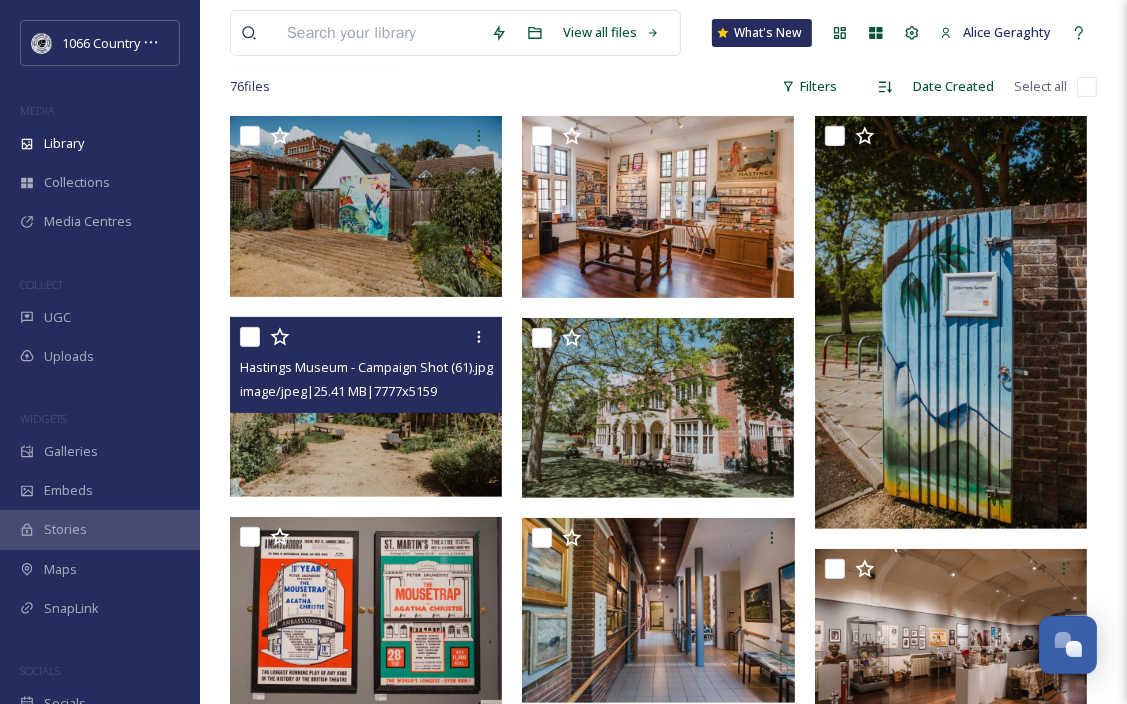 scroll, scrollTop: 400, scrollLeft: 0, axis: vertical 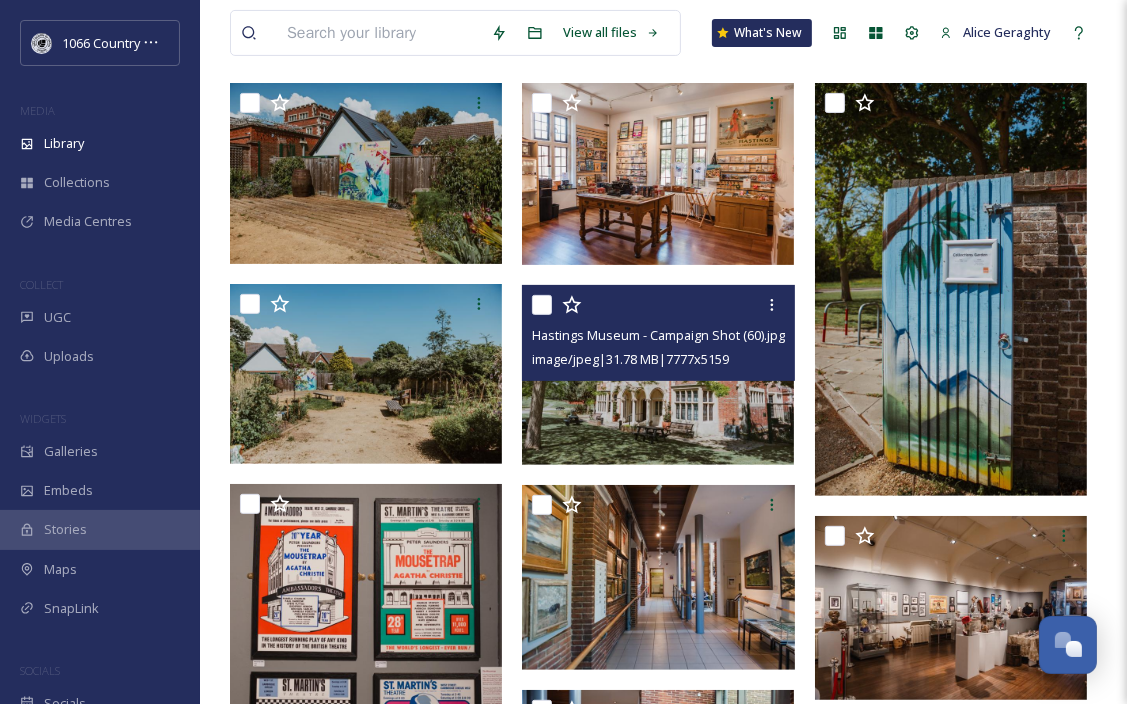 click at bounding box center [658, 375] 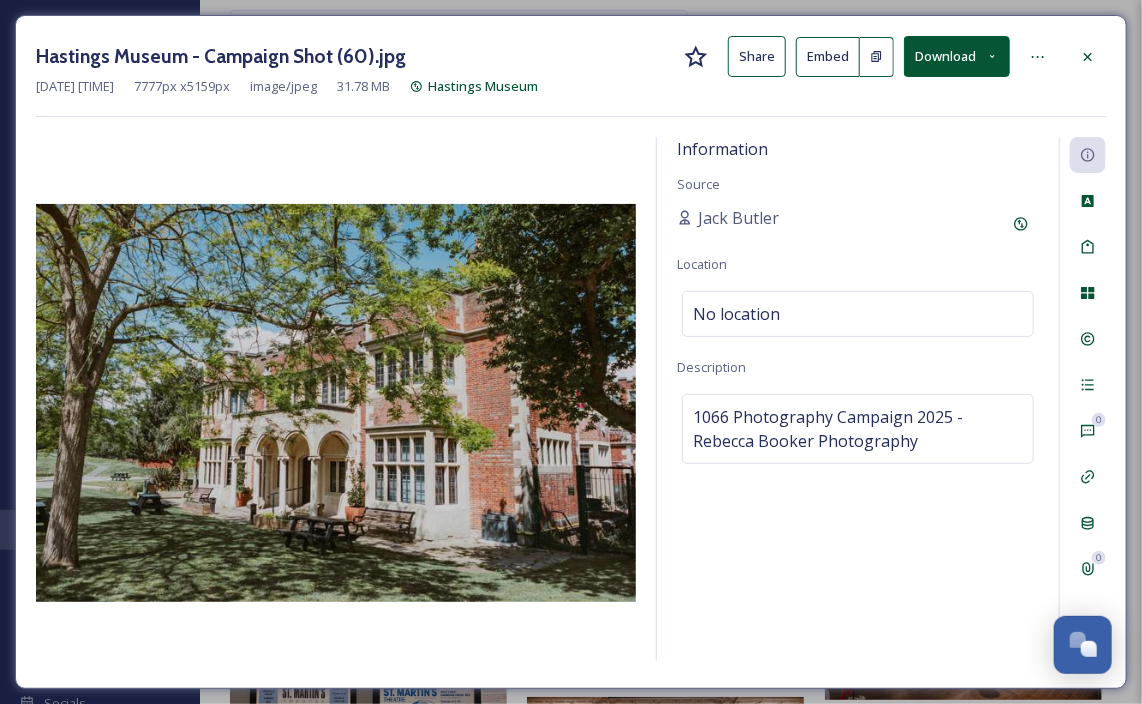 click on "Download" at bounding box center (957, 56) 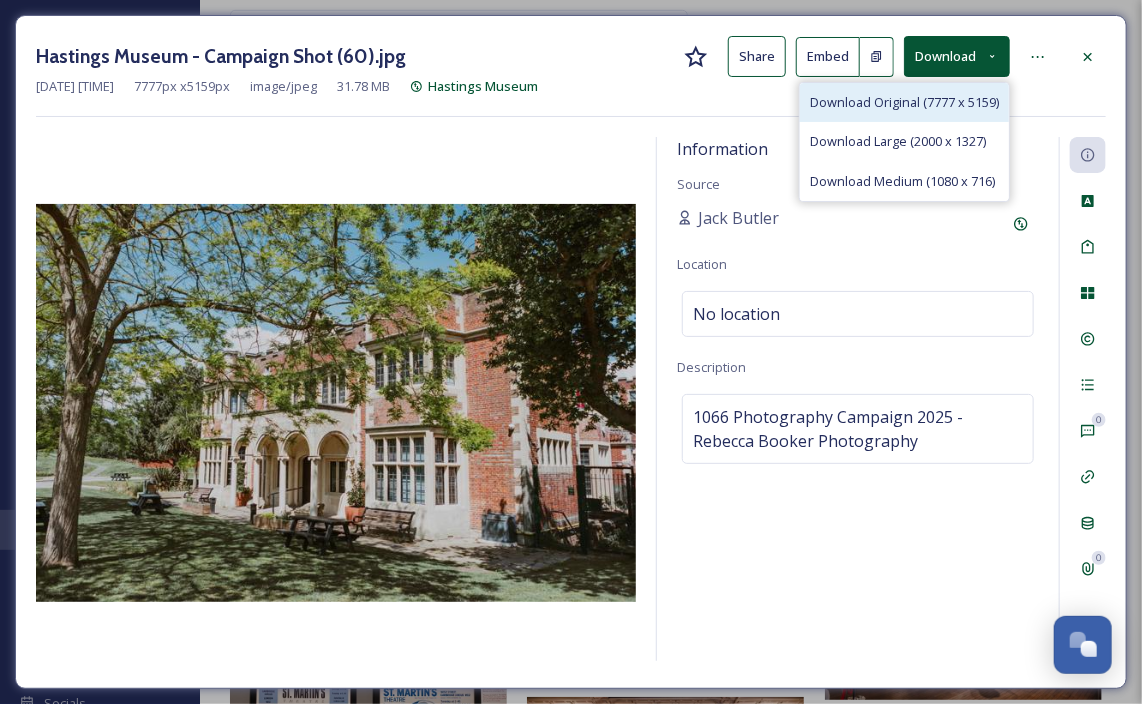 click on "Download Original (7777 x 5159)" at bounding box center [904, 102] 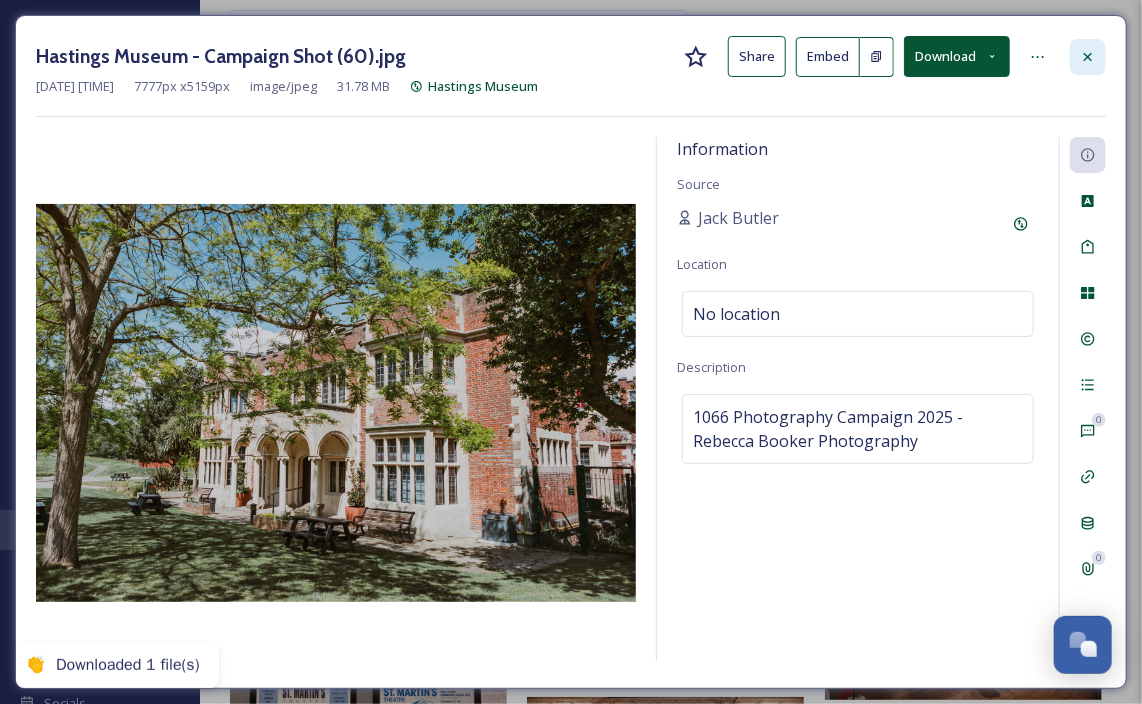 click 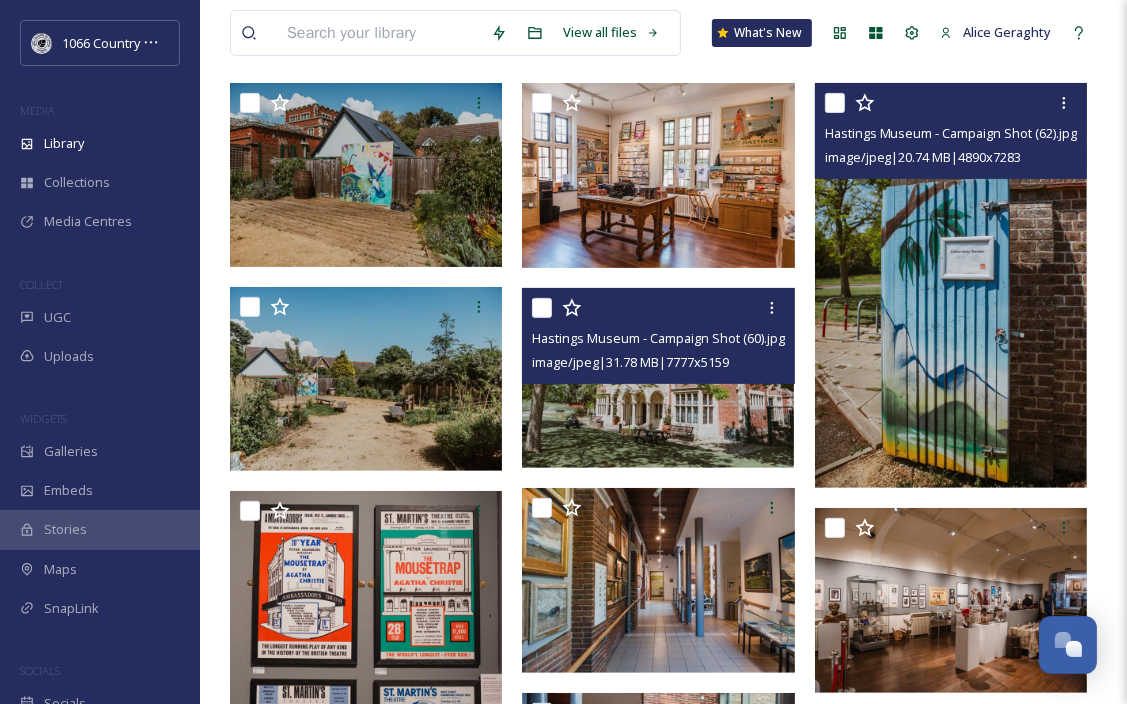 click at bounding box center [951, 285] 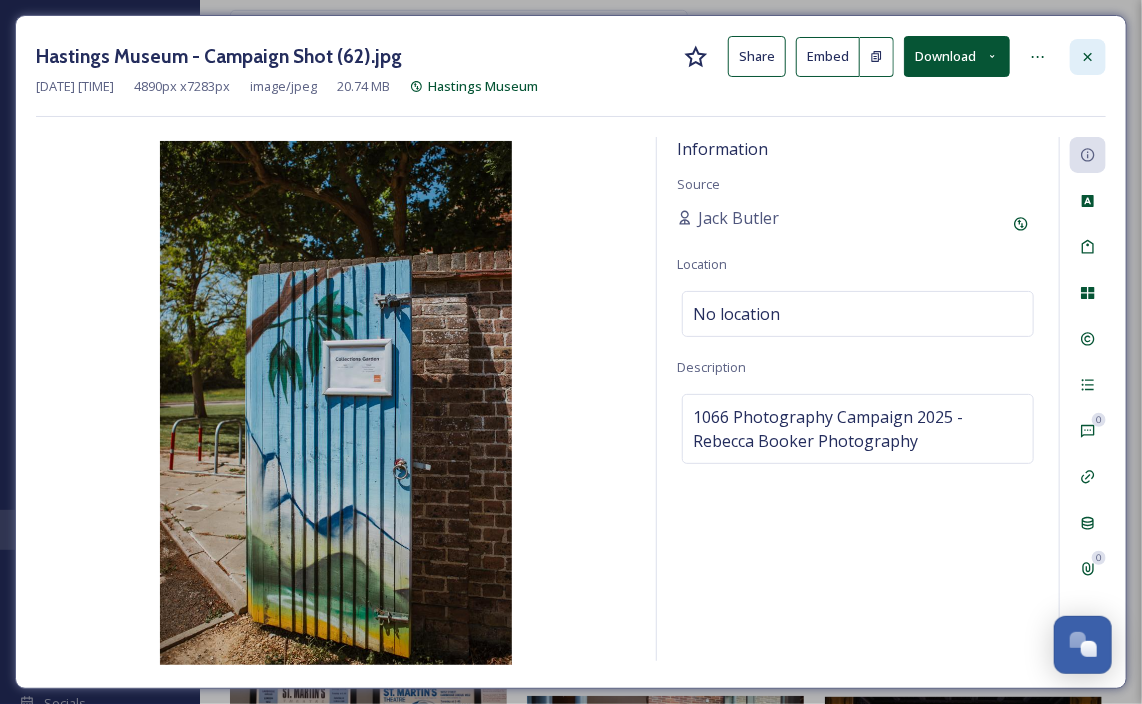click at bounding box center [1088, 57] 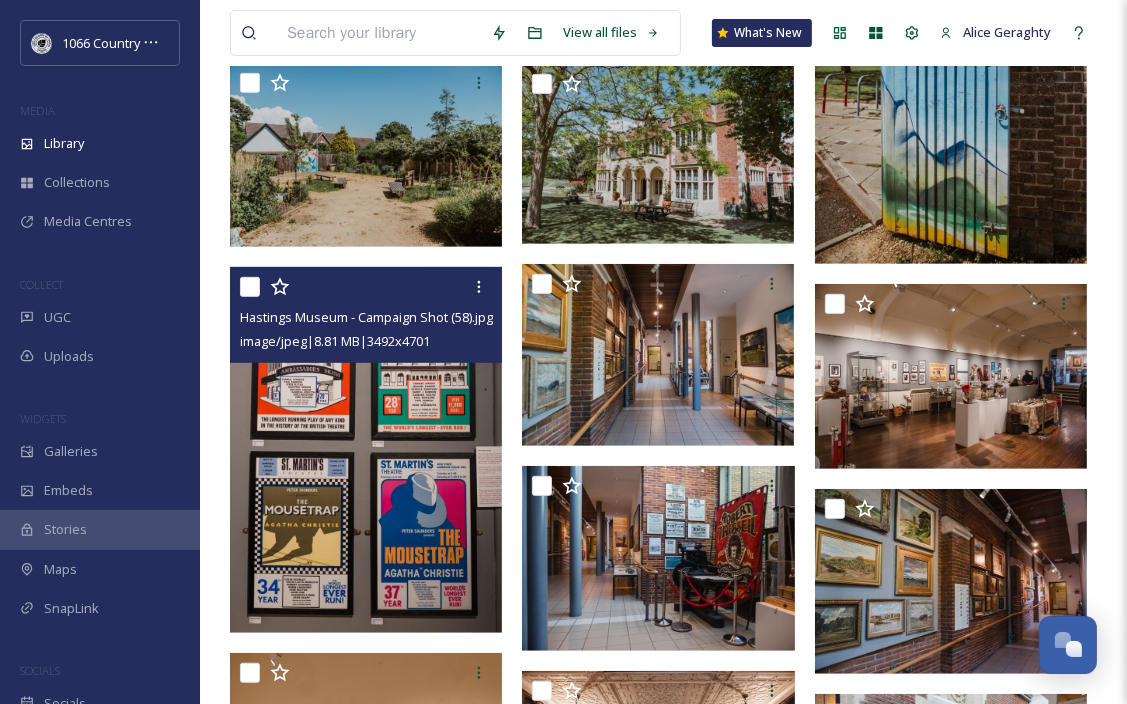 scroll, scrollTop: 700, scrollLeft: 0, axis: vertical 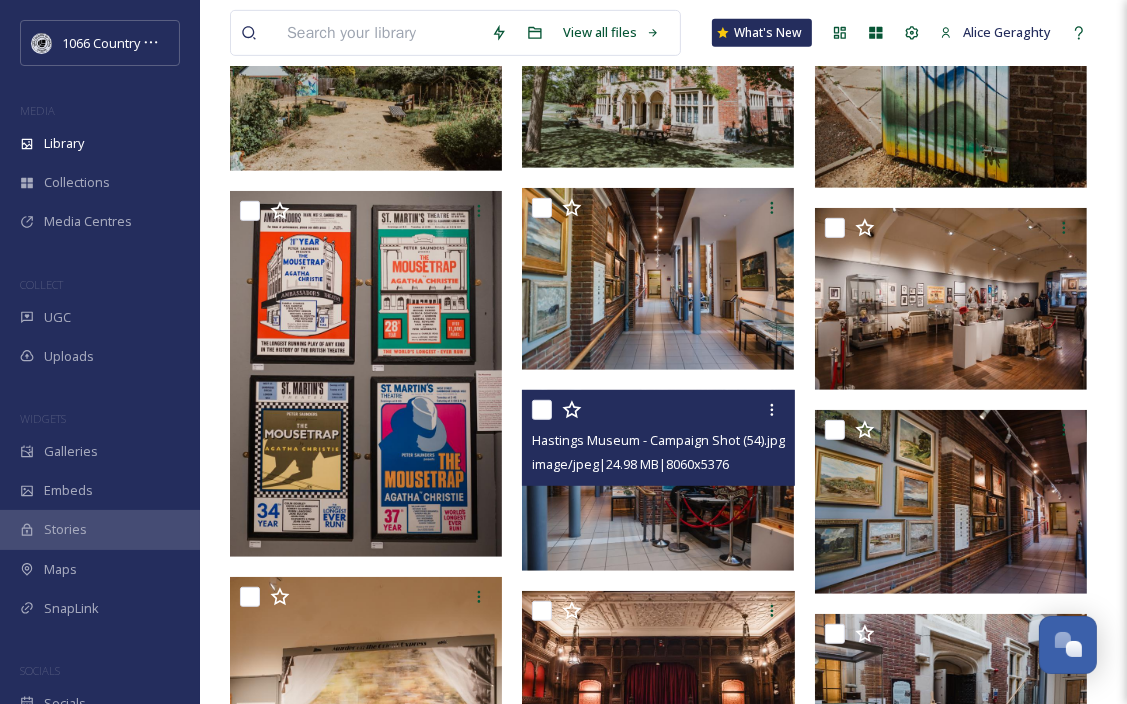 click on "image/jpeg  |  24.98 MB  |  8060  x  5376" at bounding box center (630, 464) 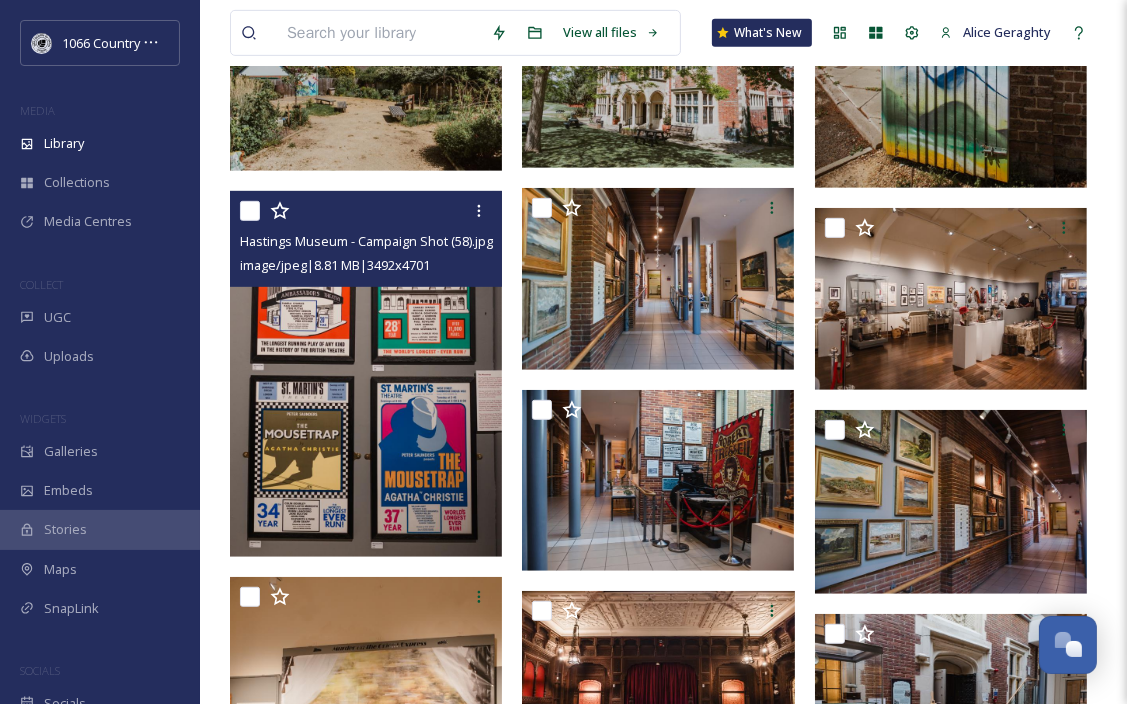 click at bounding box center (366, 374) 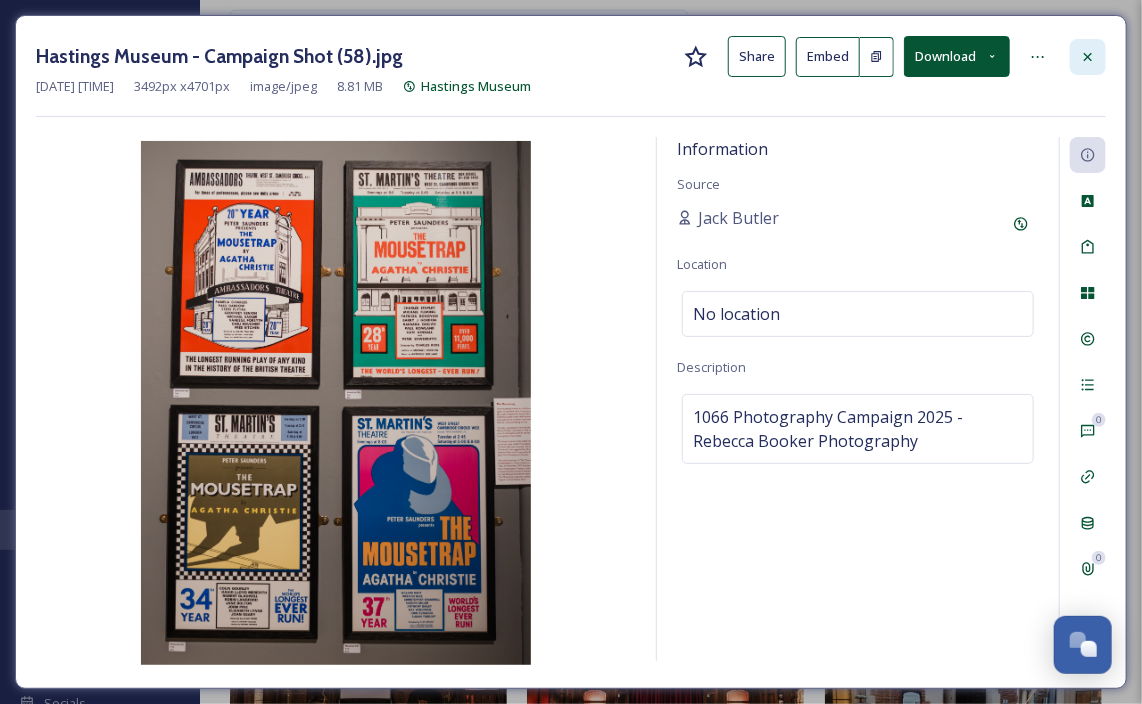 click at bounding box center (1088, 57) 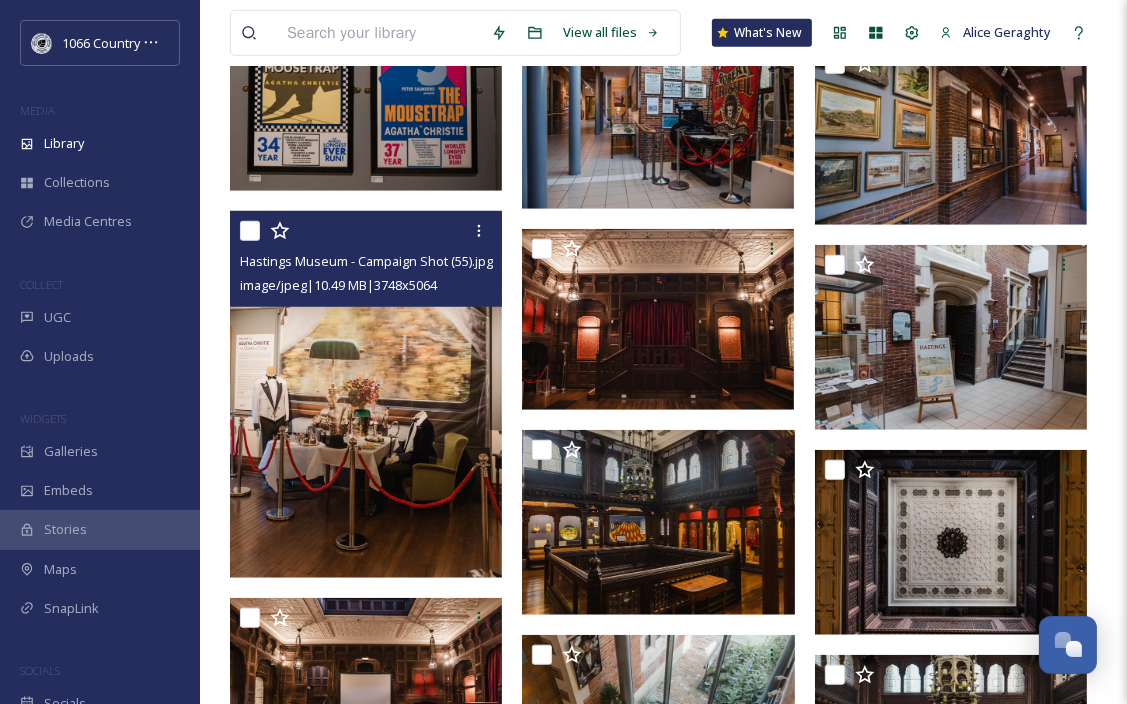 scroll, scrollTop: 1100, scrollLeft: 0, axis: vertical 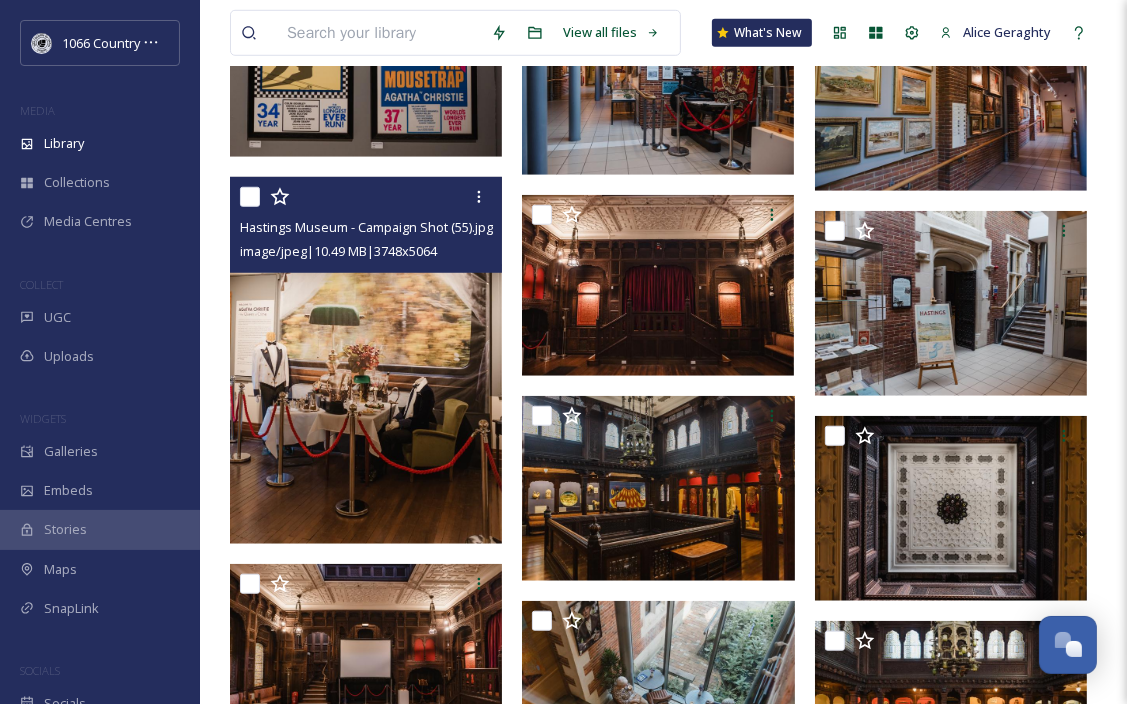 click at bounding box center [366, 361] 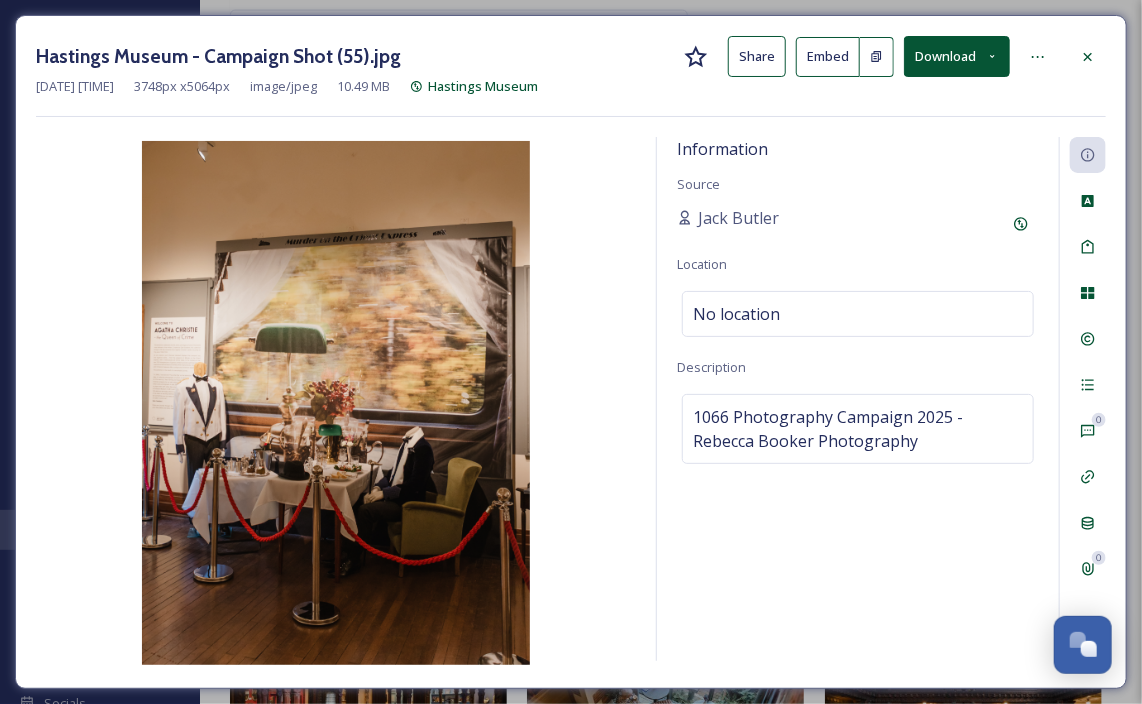 click on "Download" at bounding box center (957, 56) 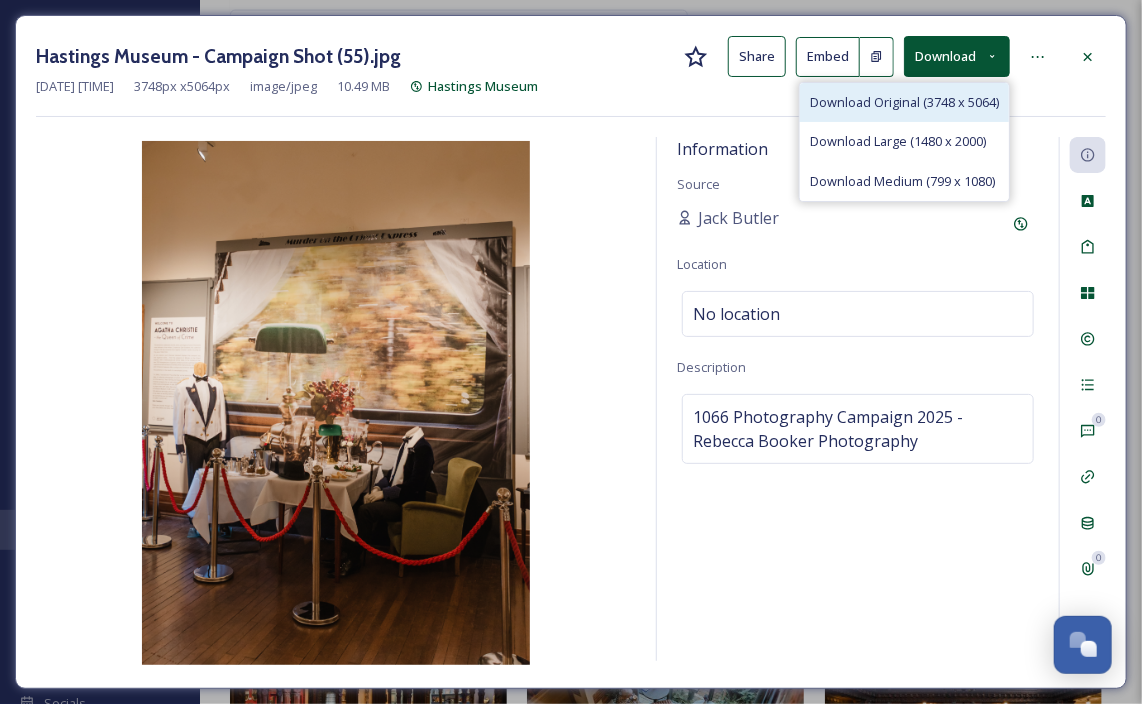 click on "Download Original (3748 x 5064)" at bounding box center [904, 102] 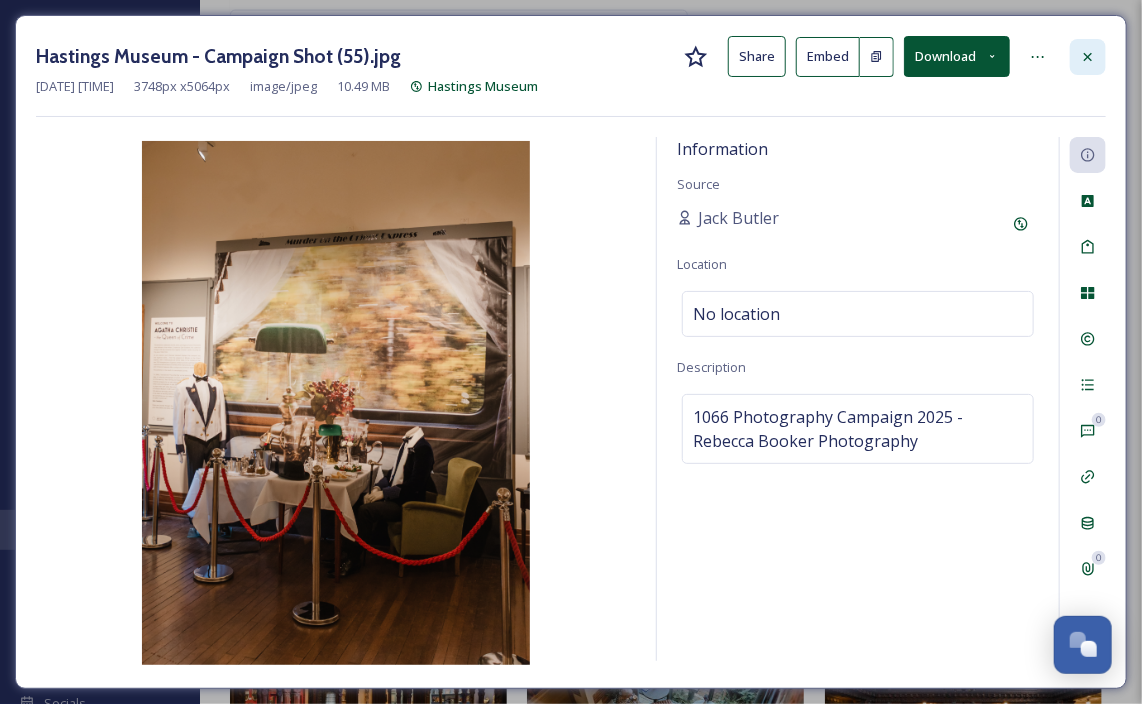 click at bounding box center (1088, 57) 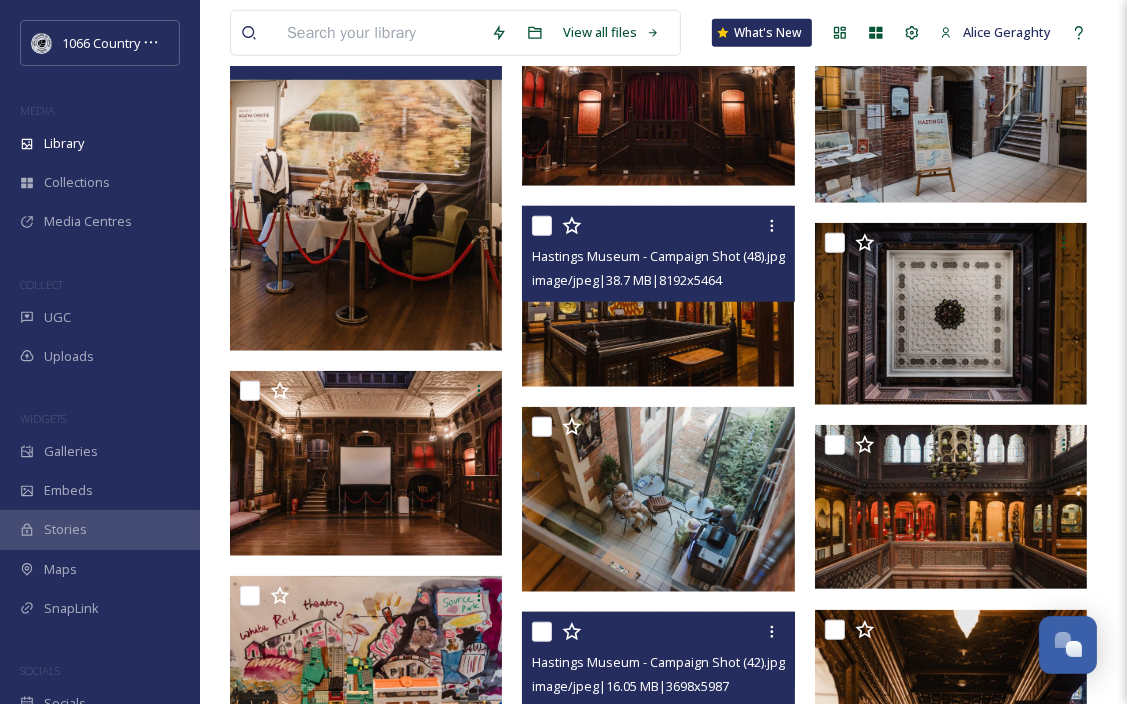 scroll, scrollTop: 1400, scrollLeft: 0, axis: vertical 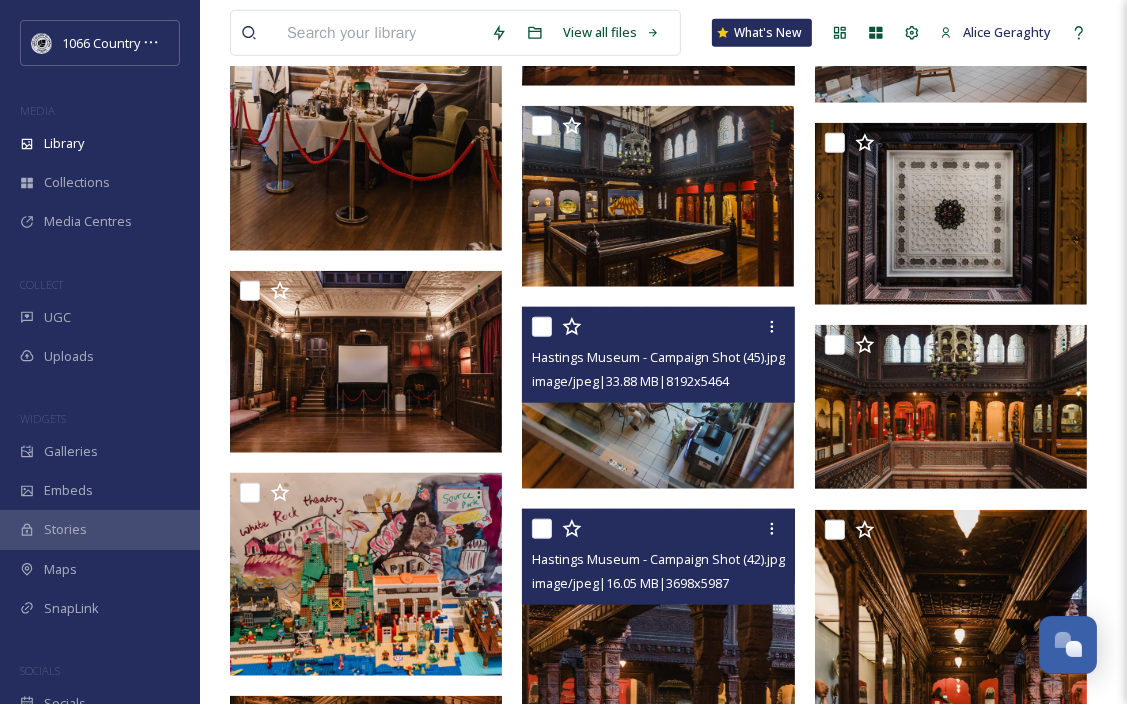 click at bounding box center [658, 397] 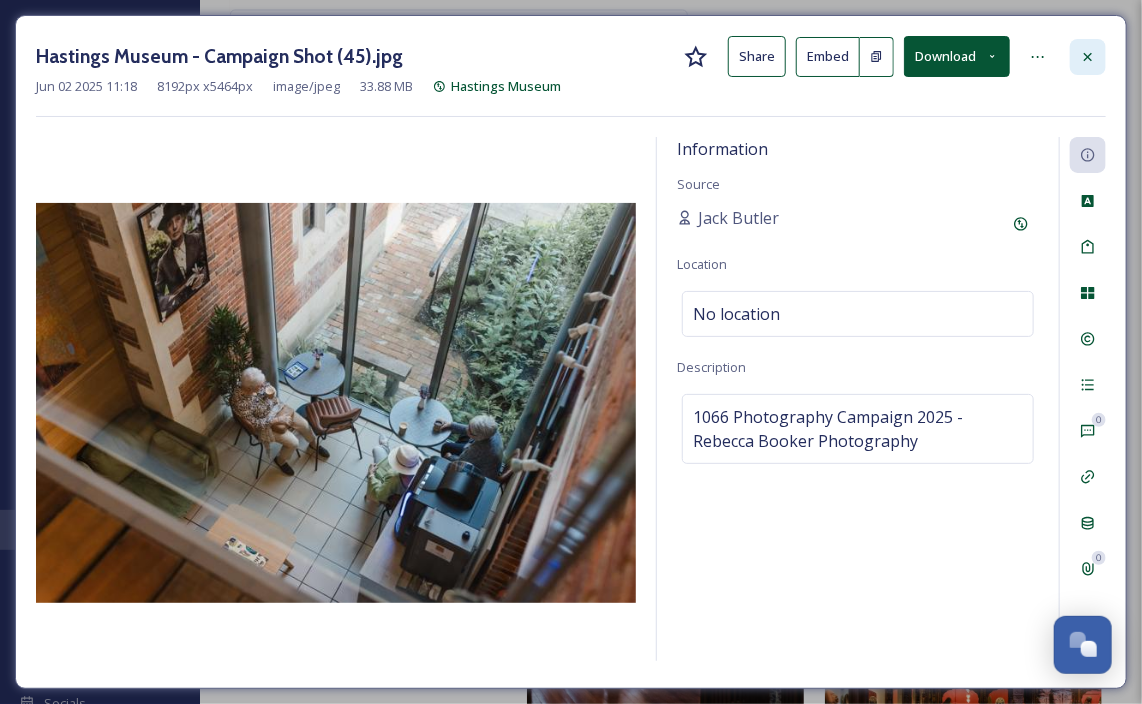 click at bounding box center (1088, 57) 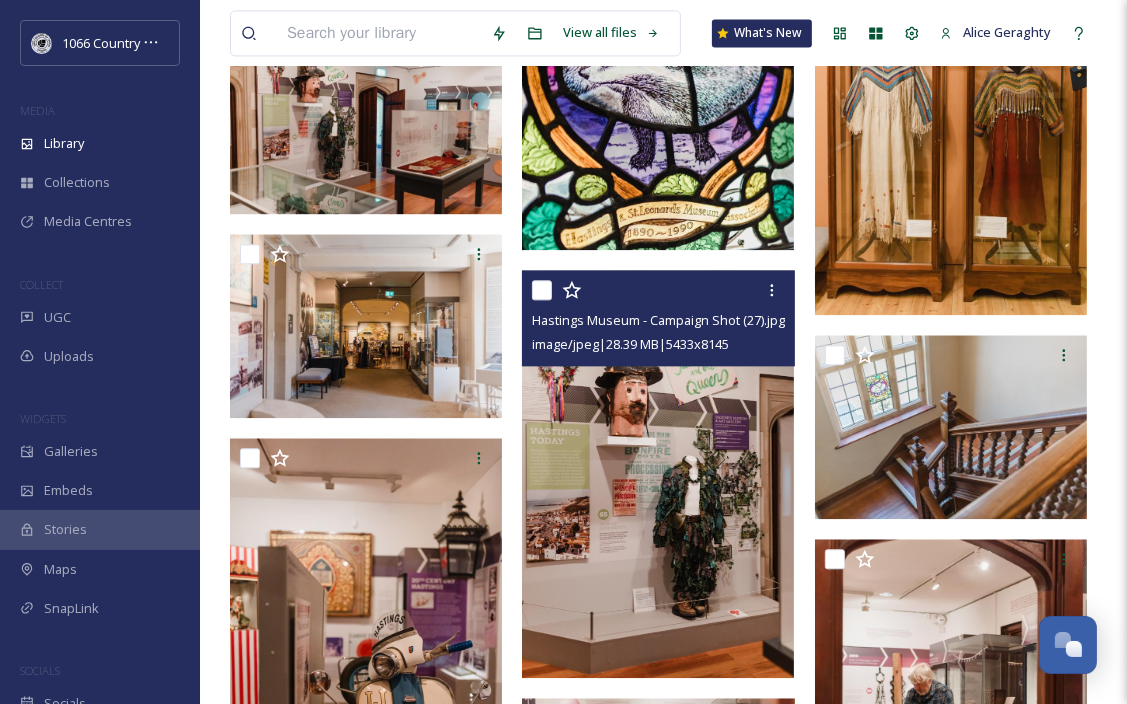 scroll, scrollTop: 3500, scrollLeft: 0, axis: vertical 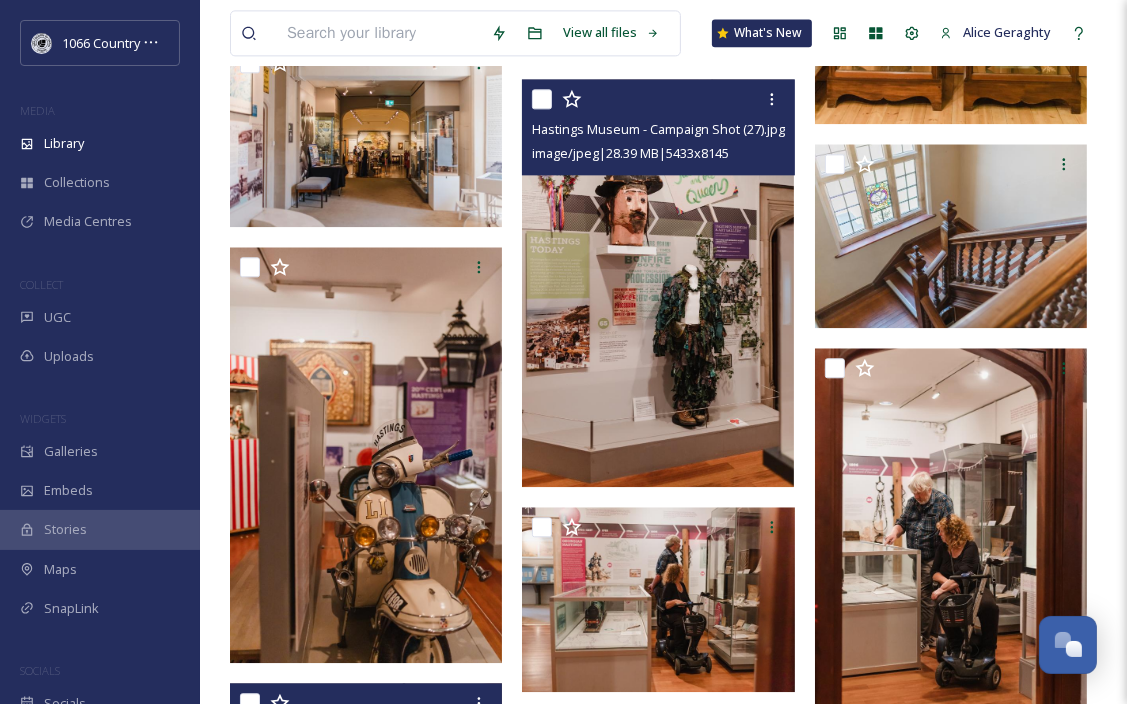 click at bounding box center (658, 283) 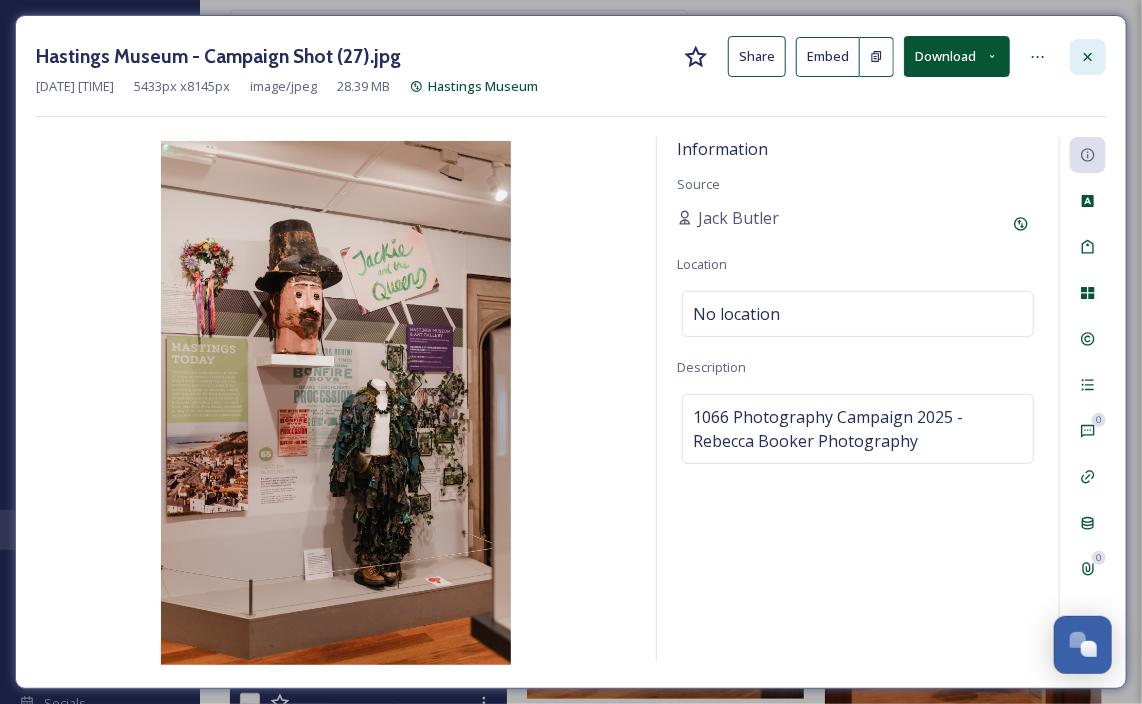 click at bounding box center (1088, 57) 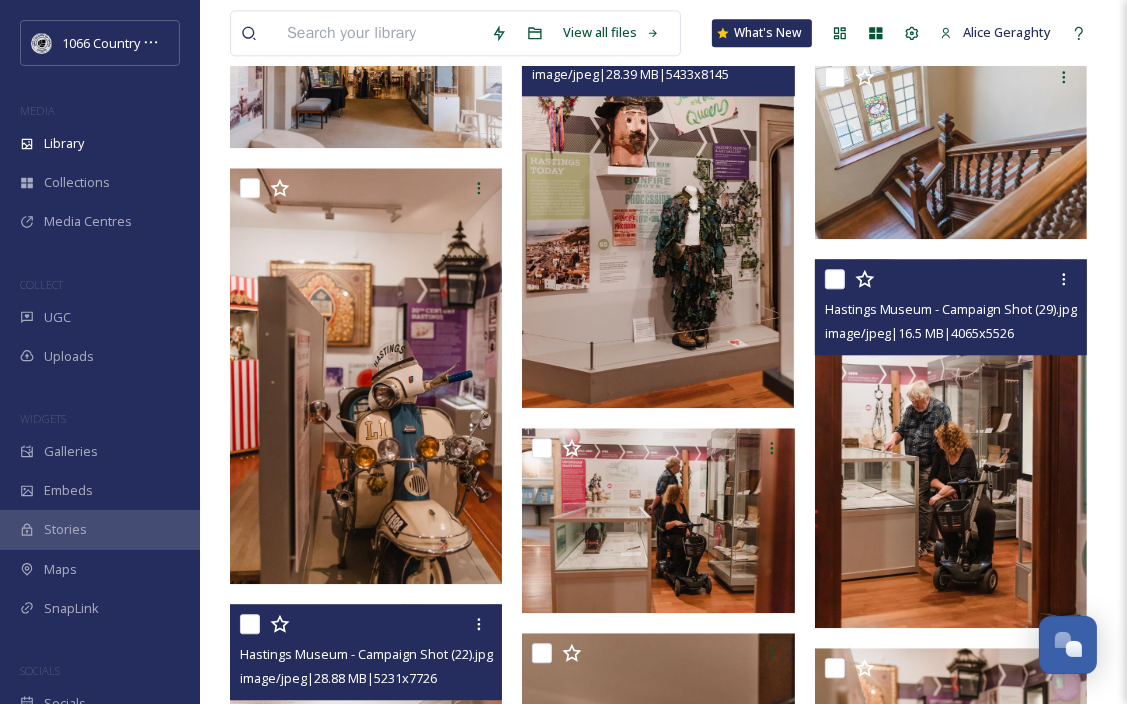 scroll, scrollTop: 3700, scrollLeft: 0, axis: vertical 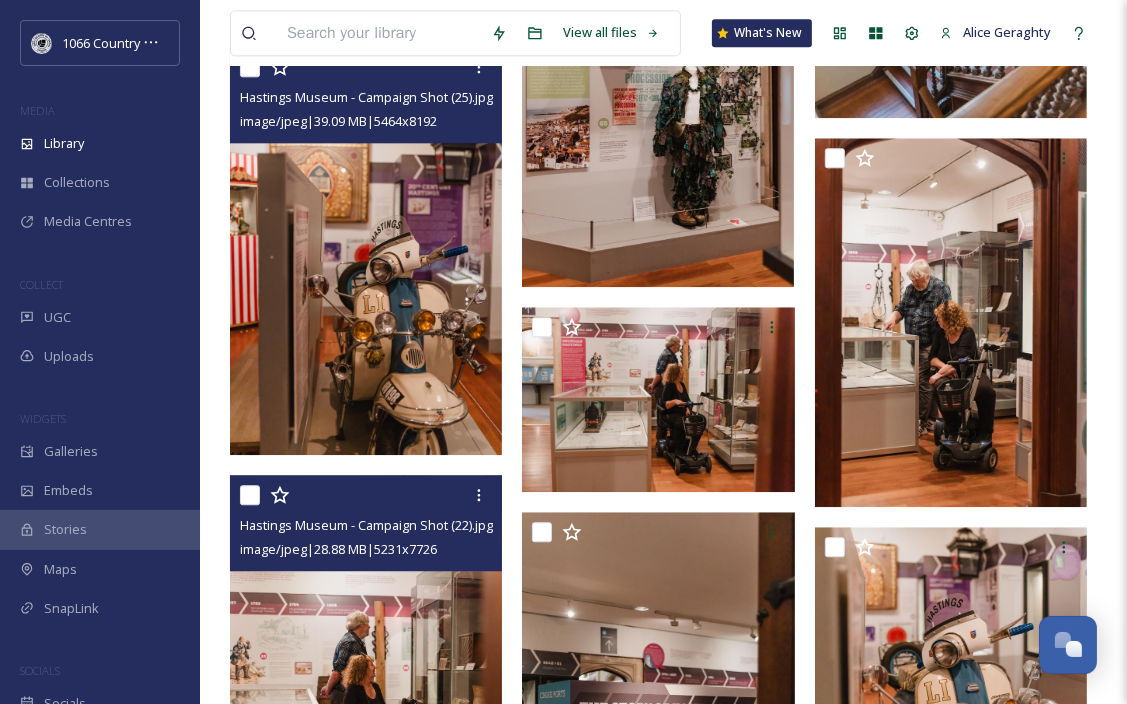 click at bounding box center (366, 251) 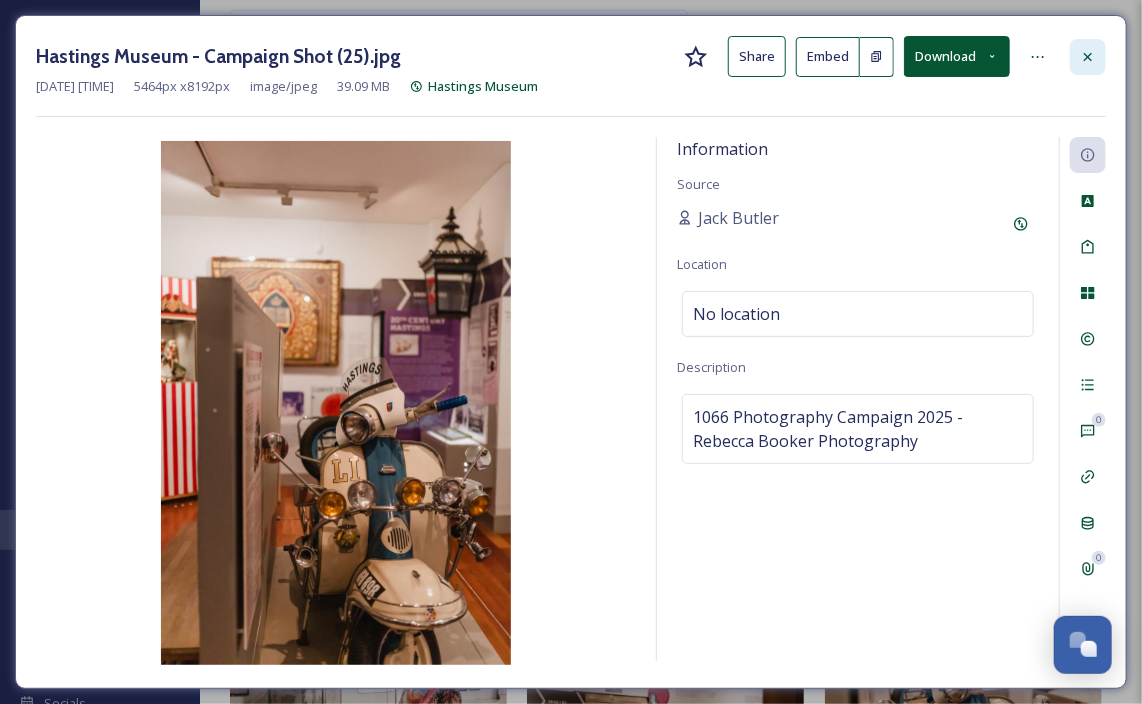 click 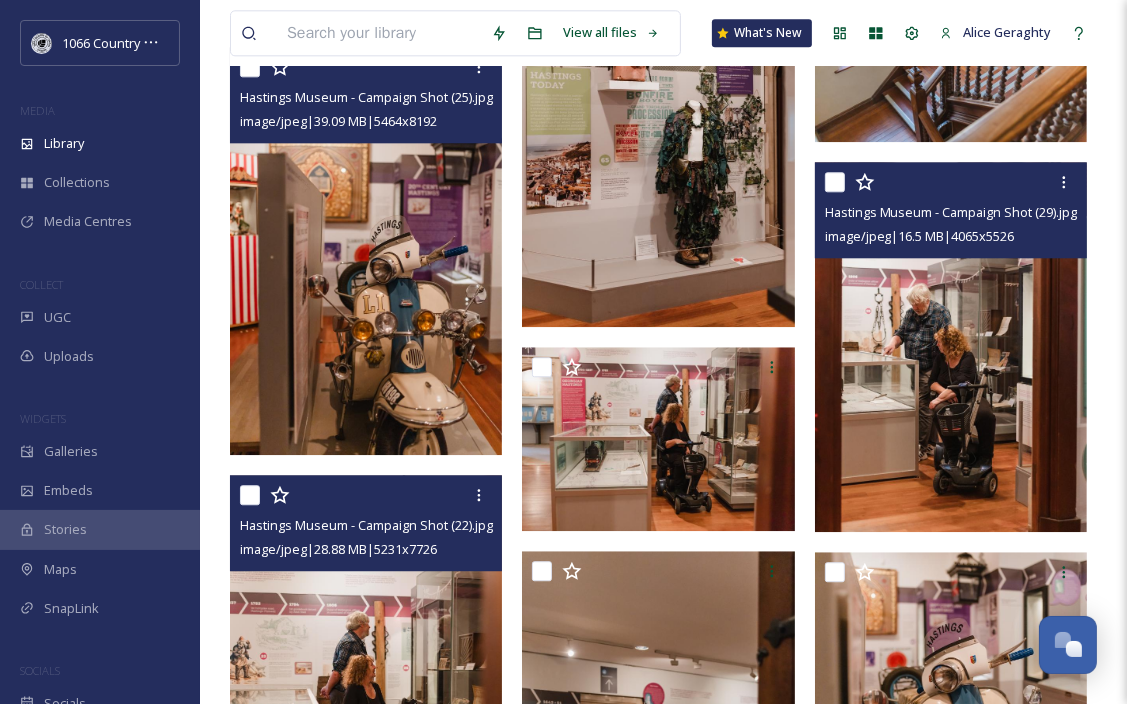 scroll, scrollTop: 3800, scrollLeft: 0, axis: vertical 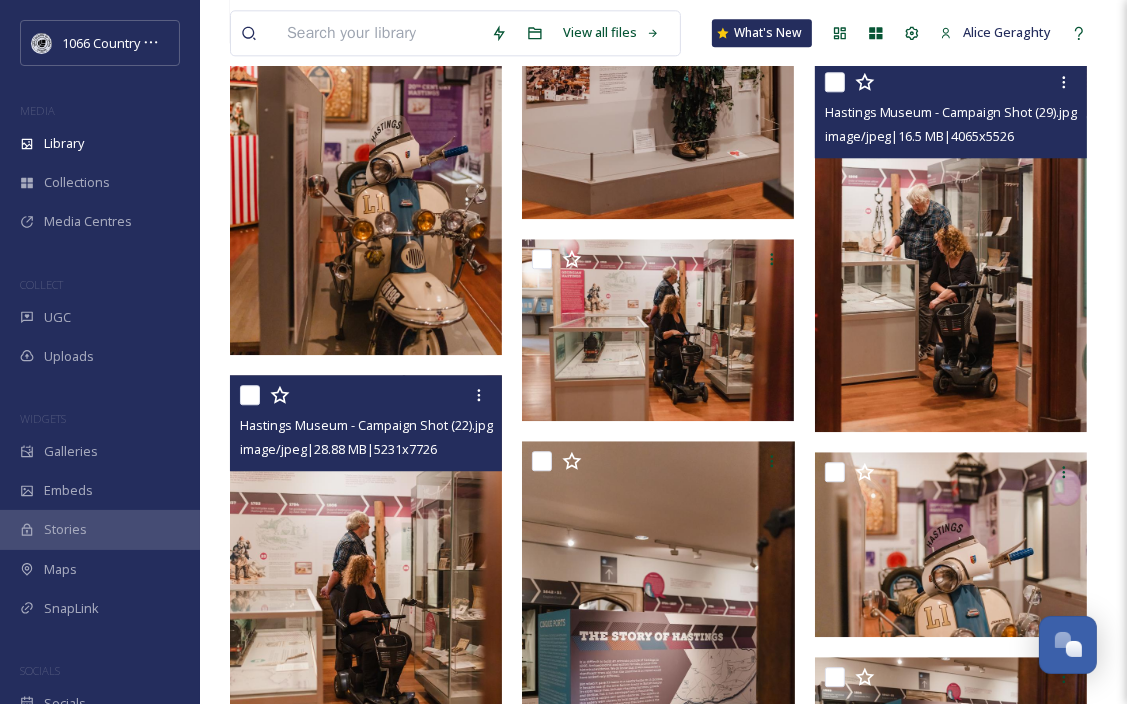 click at bounding box center [951, 247] 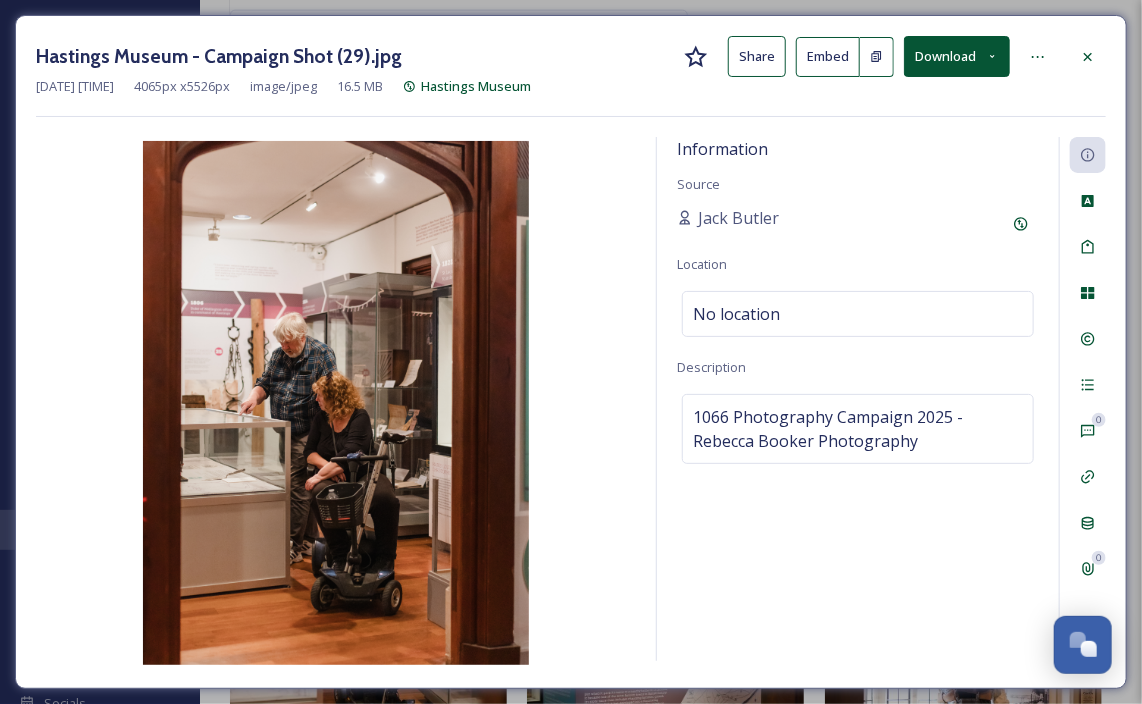 click on "Download" at bounding box center (957, 56) 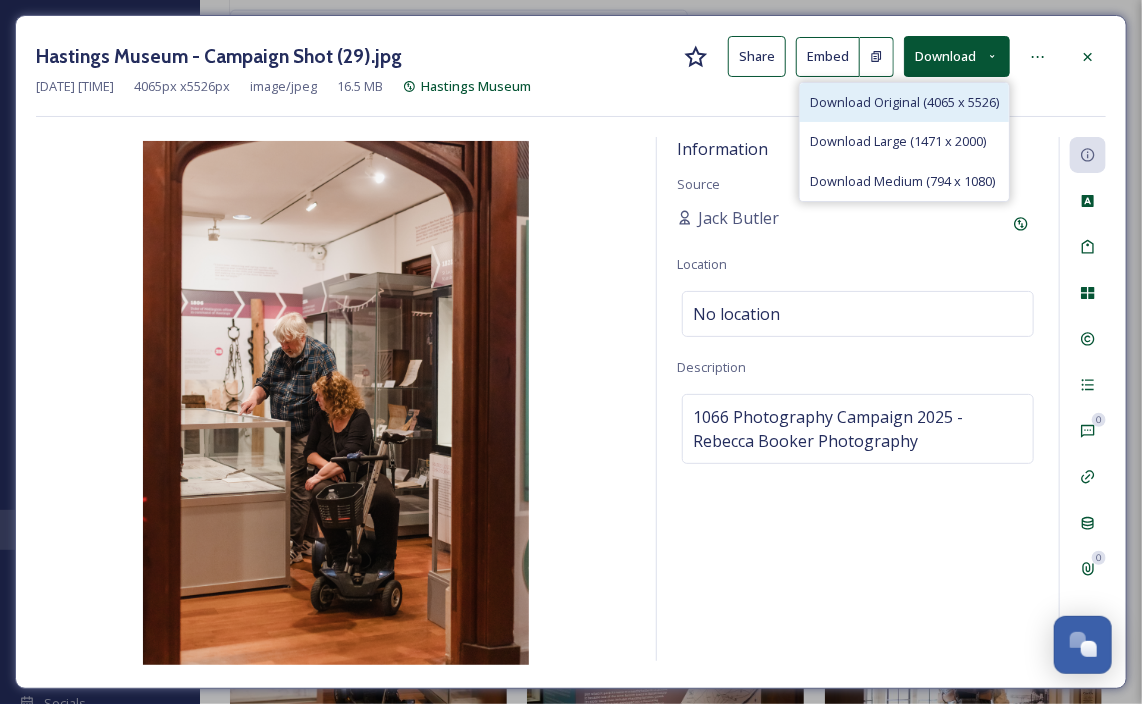 click on "Download Original (4065 x 5526)" at bounding box center [904, 102] 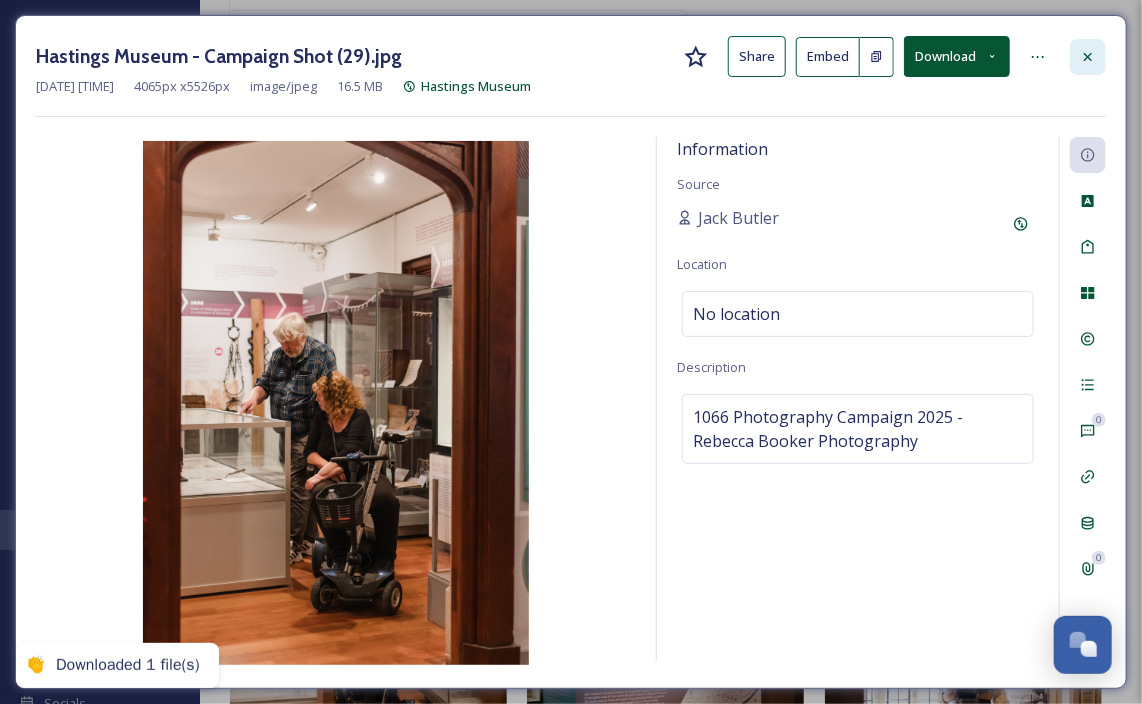 click 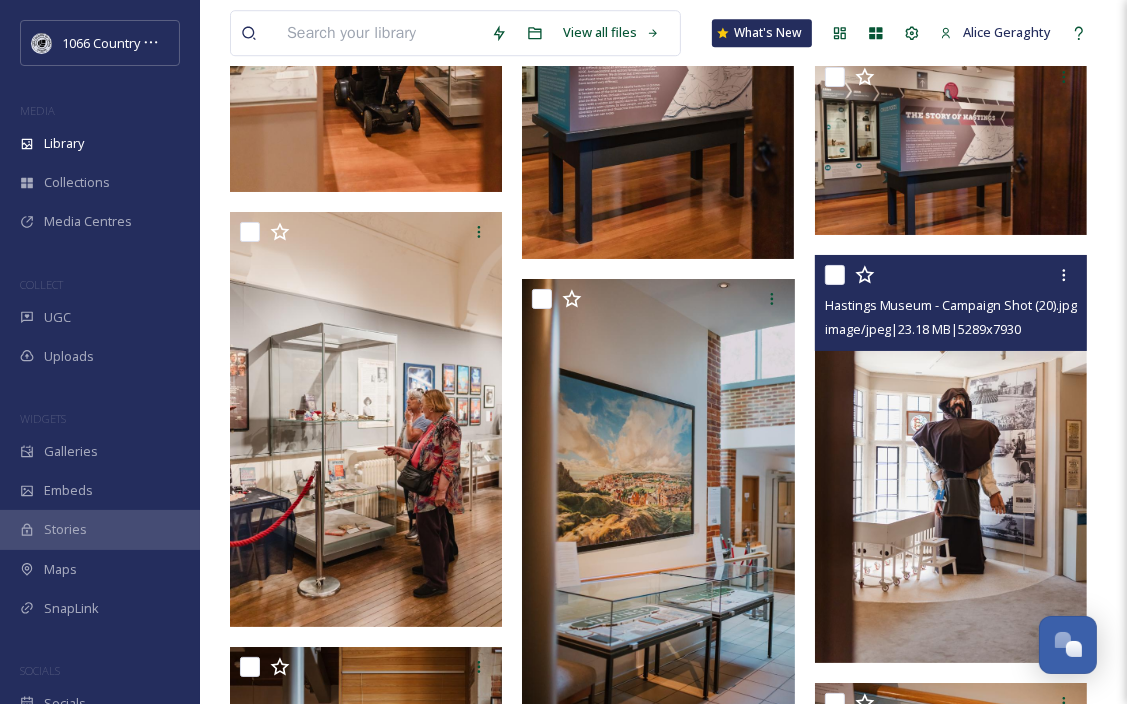 scroll, scrollTop: 4500, scrollLeft: 0, axis: vertical 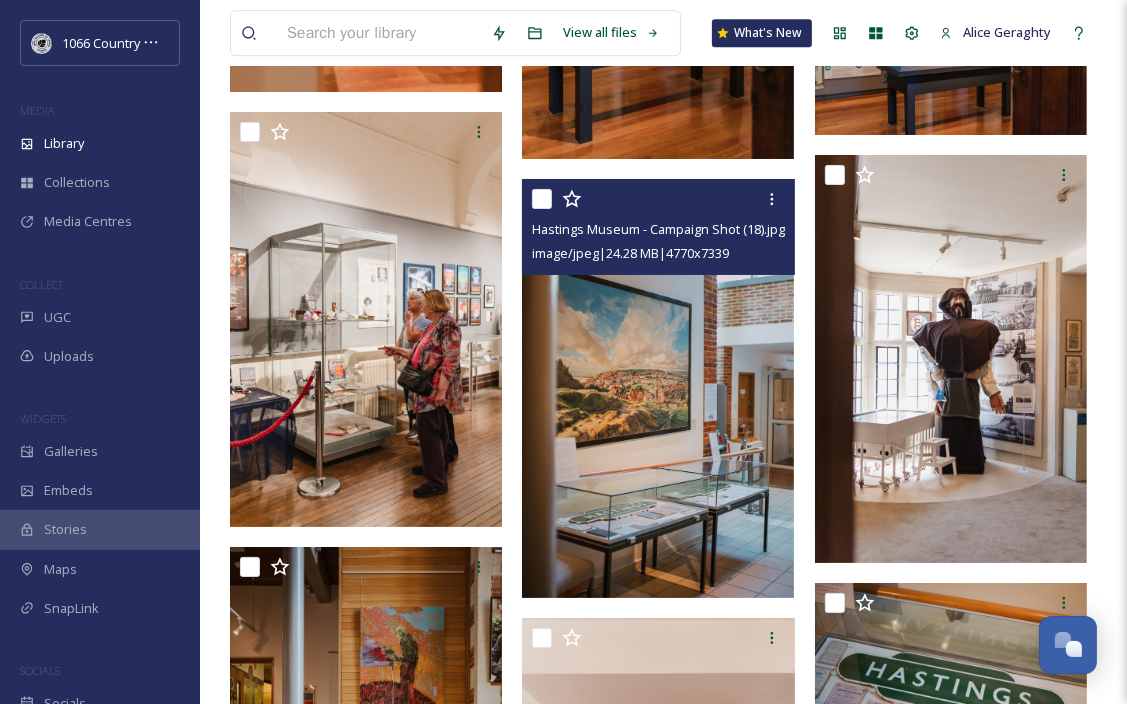 click at bounding box center [658, 388] 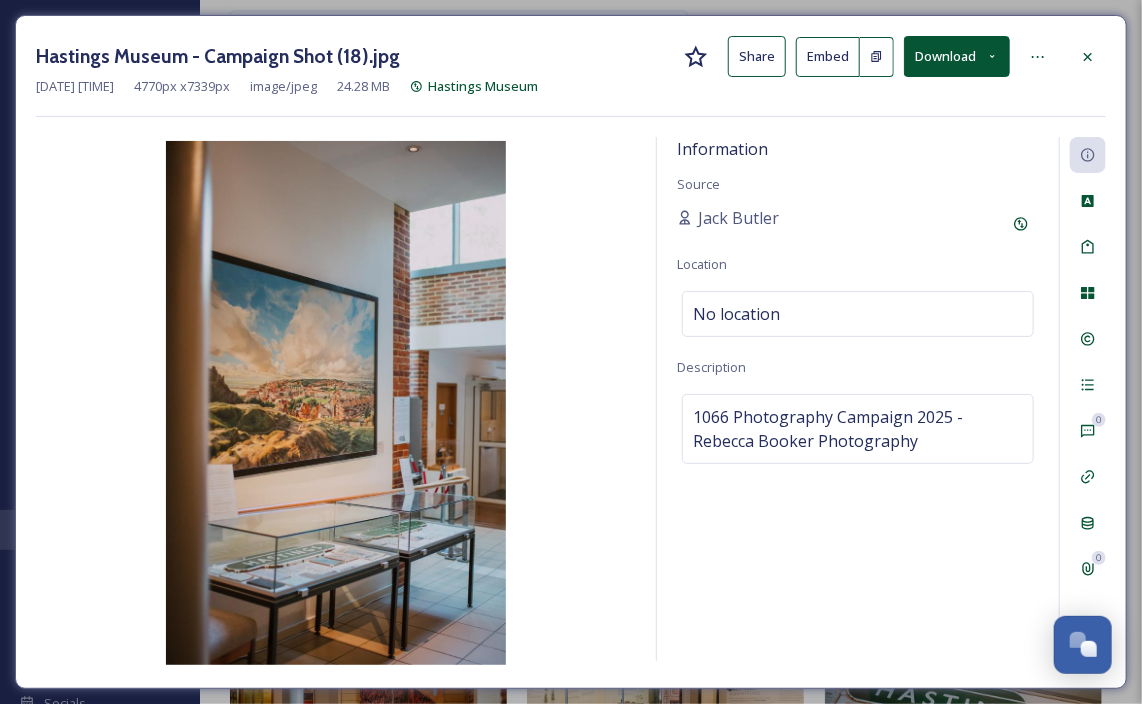 click on "Hastings Museum - Campaign Shot  (18).jpg Share Embed Download [DATE] [TIME] [DIMENSIONS] image/jpeg [SIZE] Hastings Museum Information Source Jack Butler Location No location Description 1066 Photography Campaign 2025 - Rebecca Booker Photography 0 0" at bounding box center [571, 352] 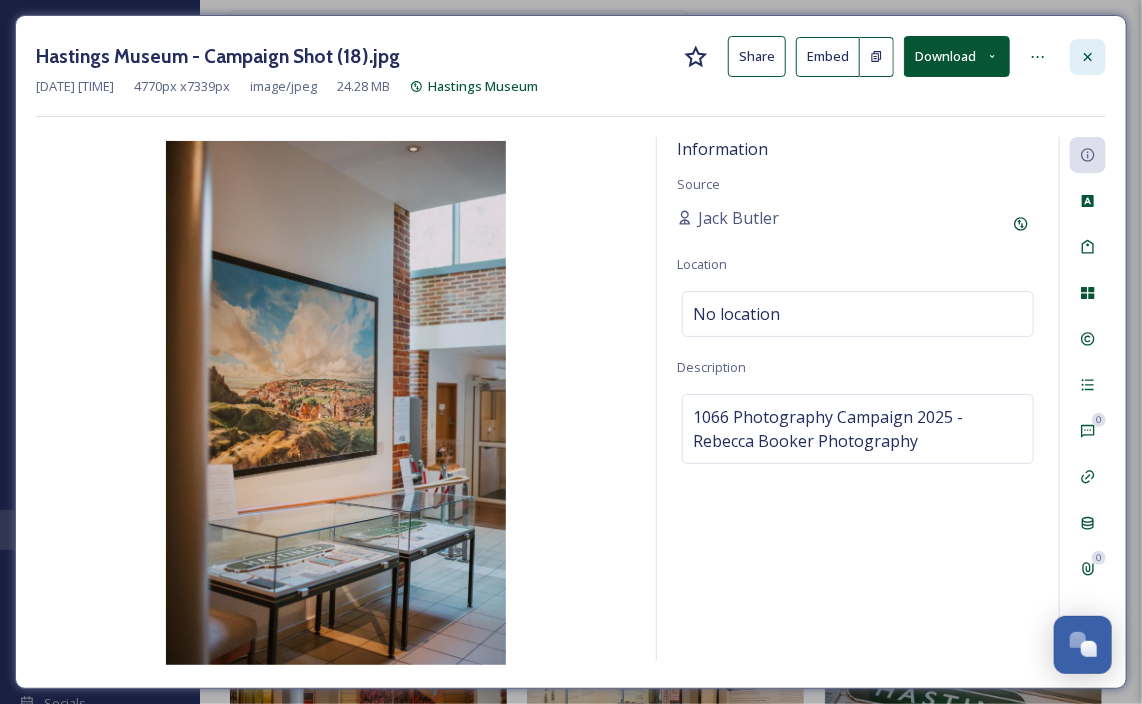 click at bounding box center (1088, 57) 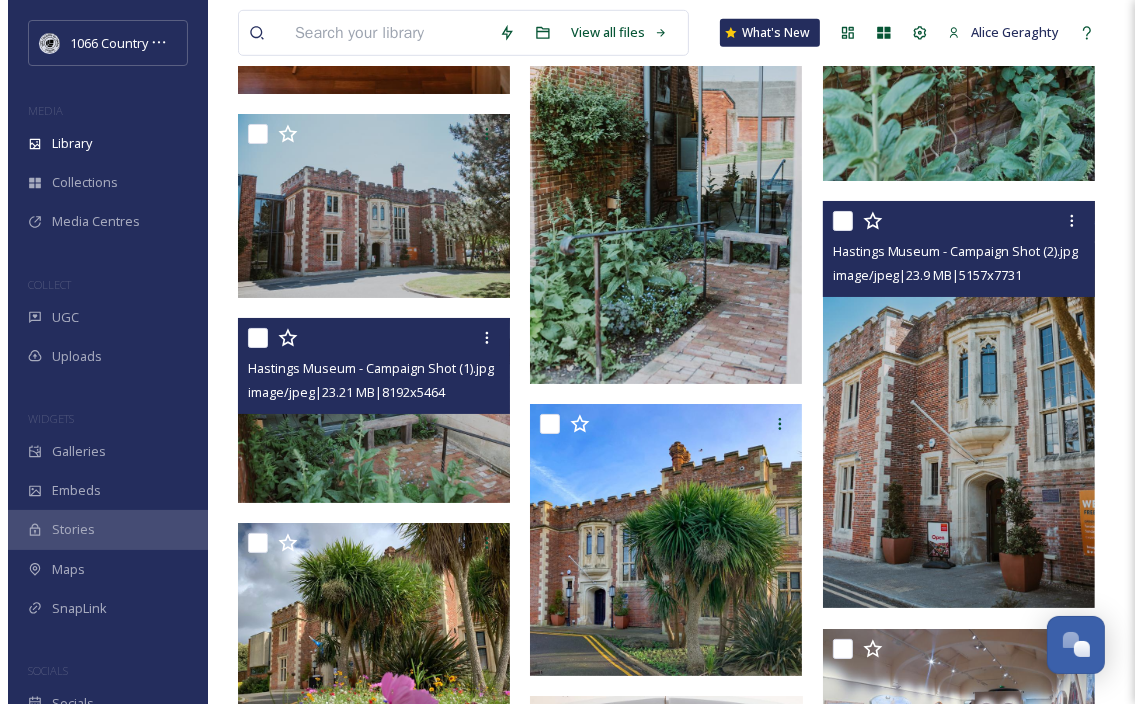 scroll, scrollTop: 6600, scrollLeft: 0, axis: vertical 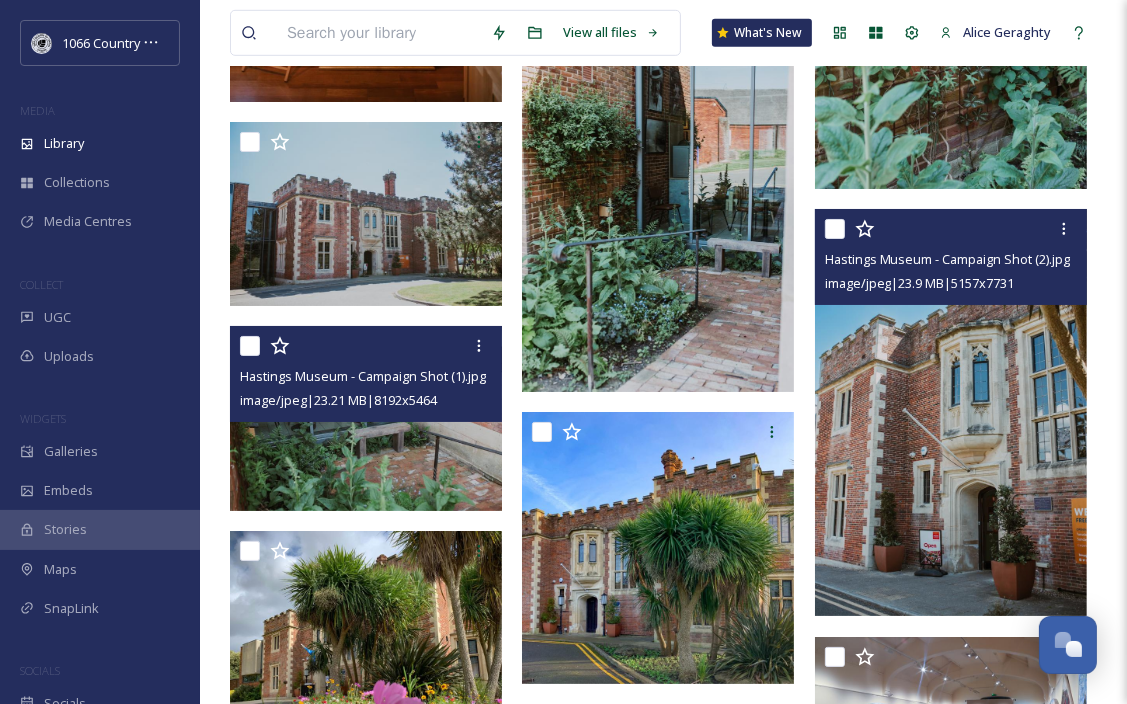 click at bounding box center (951, 413) 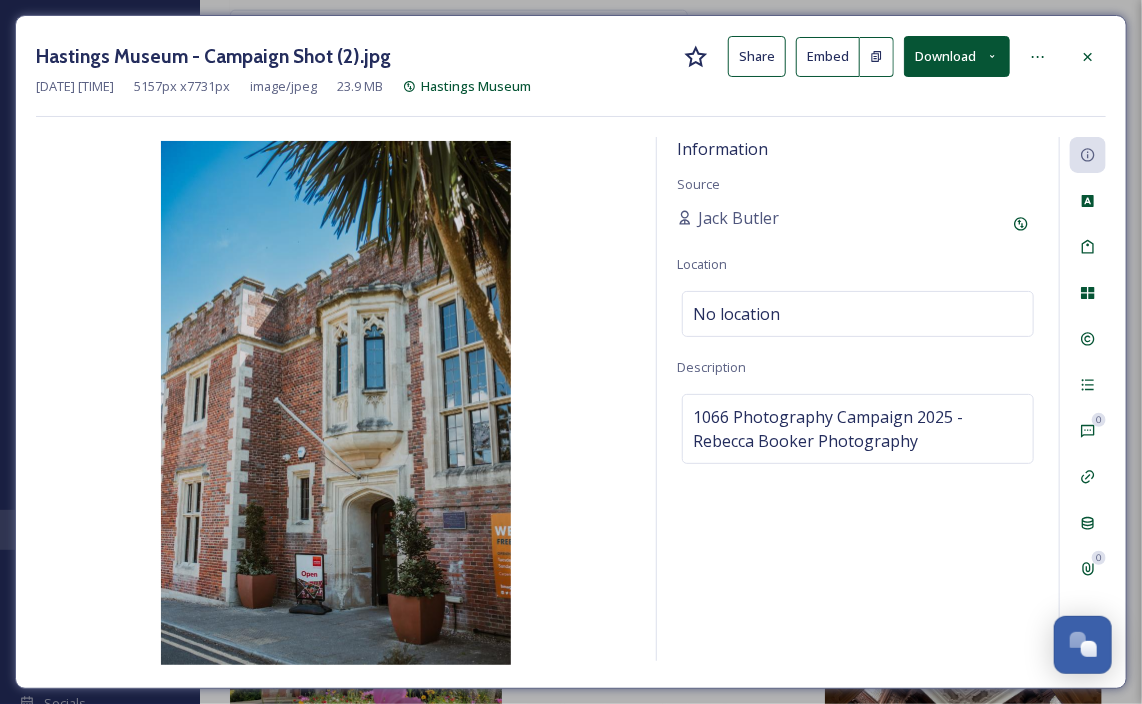 click 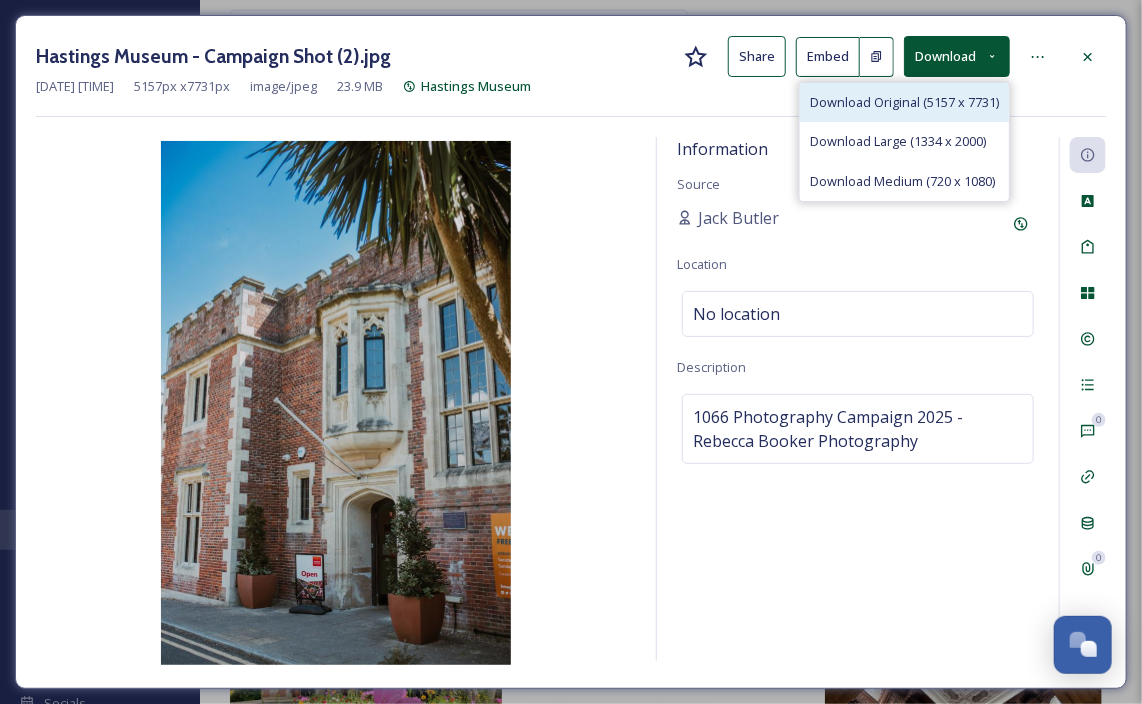 click on "Download Original (5157 x 7731)" at bounding box center (904, 102) 